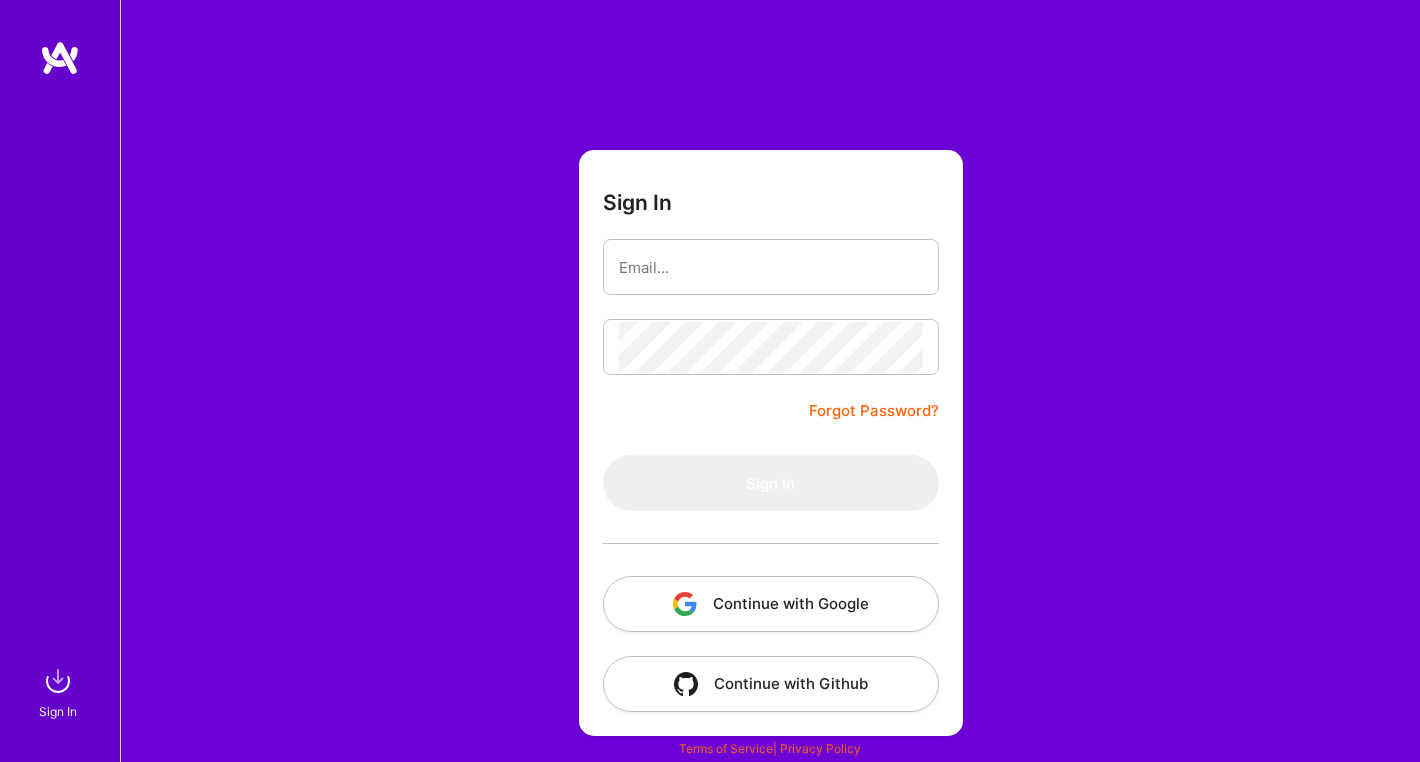 scroll, scrollTop: 0, scrollLeft: 0, axis: both 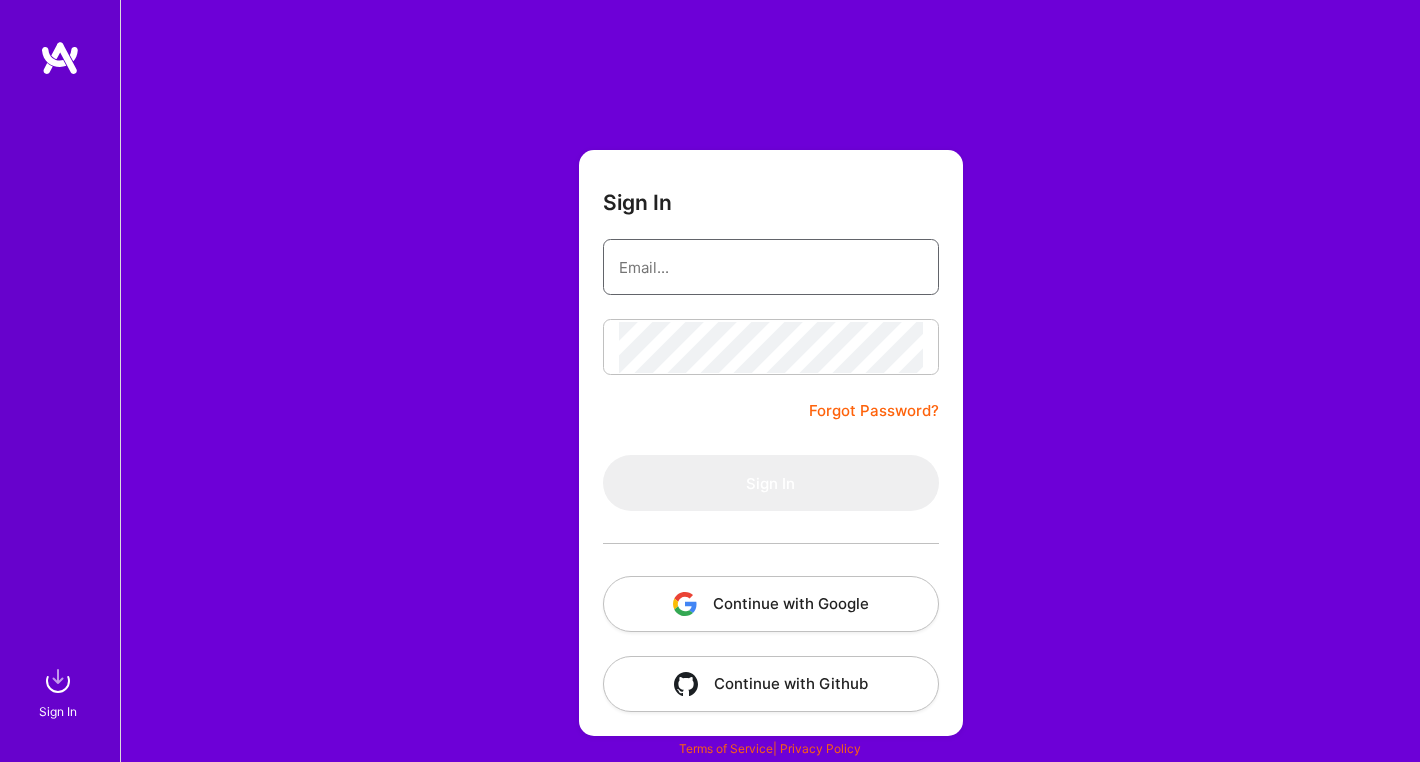 type on "[EMAIL]" 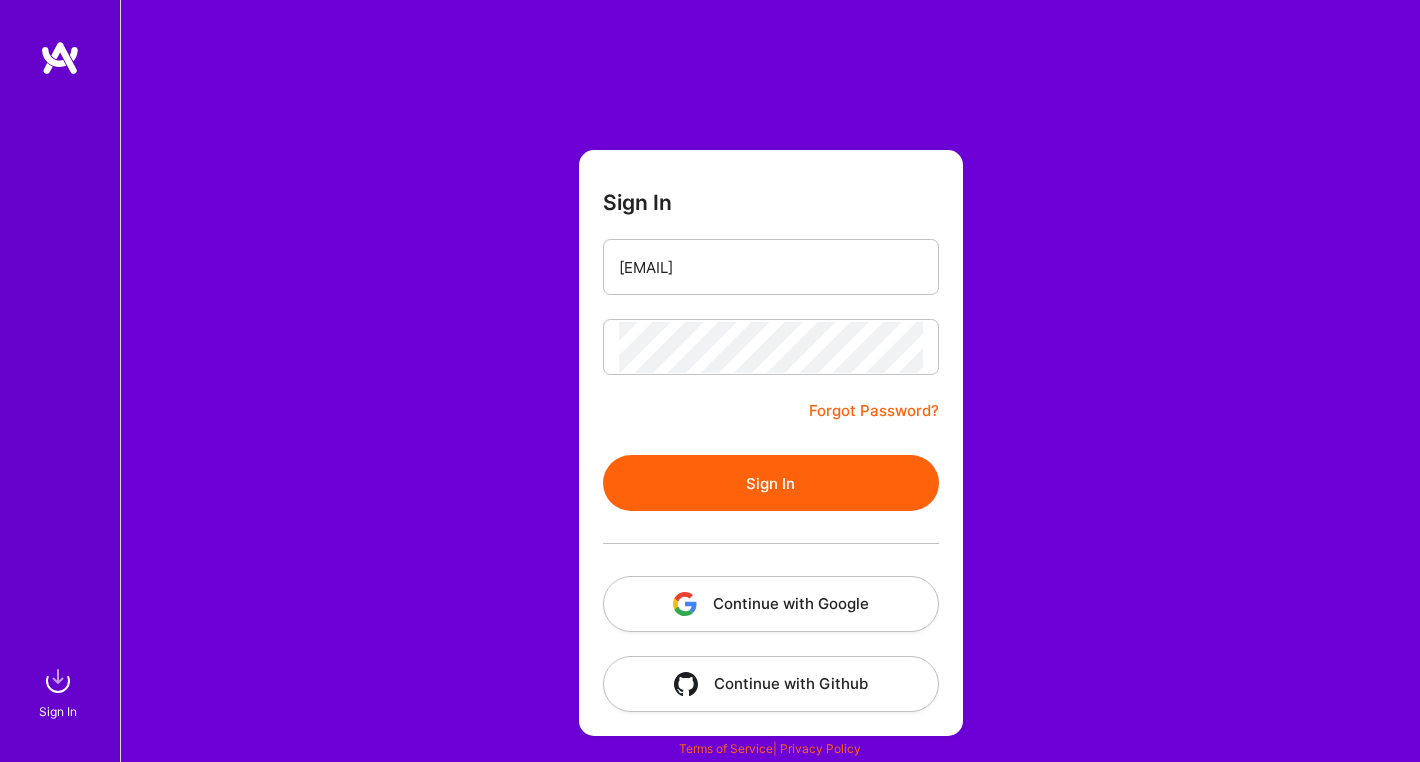 click on "Sign In" at bounding box center (771, 483) 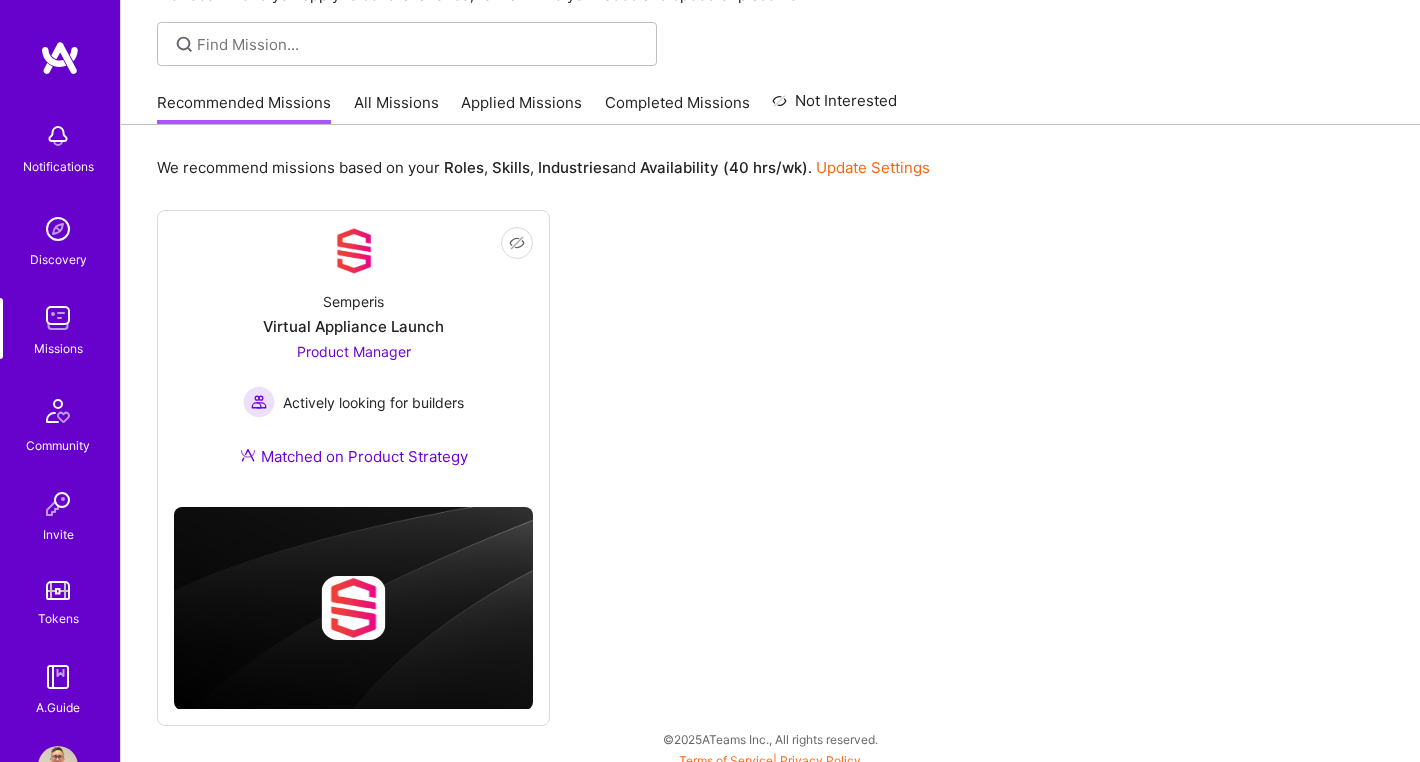 scroll, scrollTop: 139, scrollLeft: 0, axis: vertical 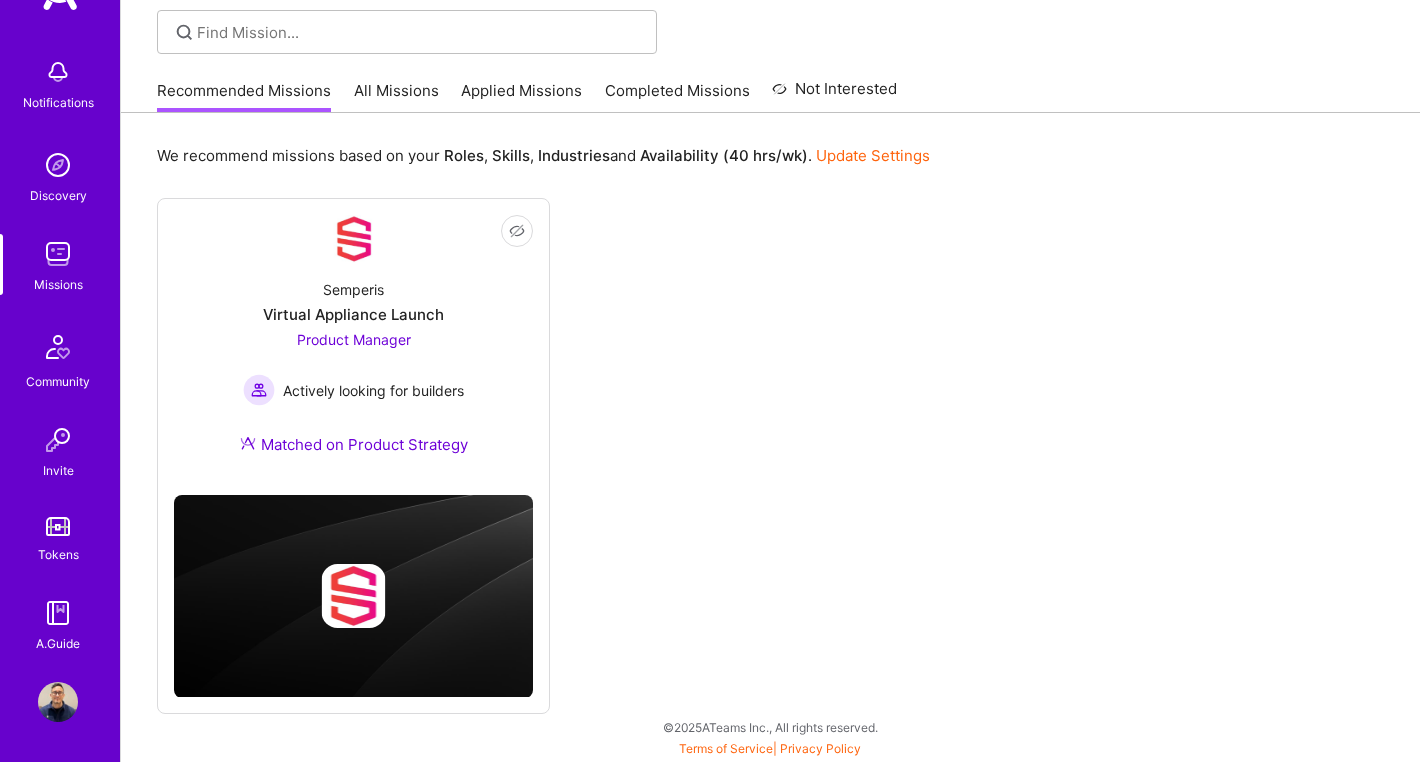 click at bounding box center [58, 702] 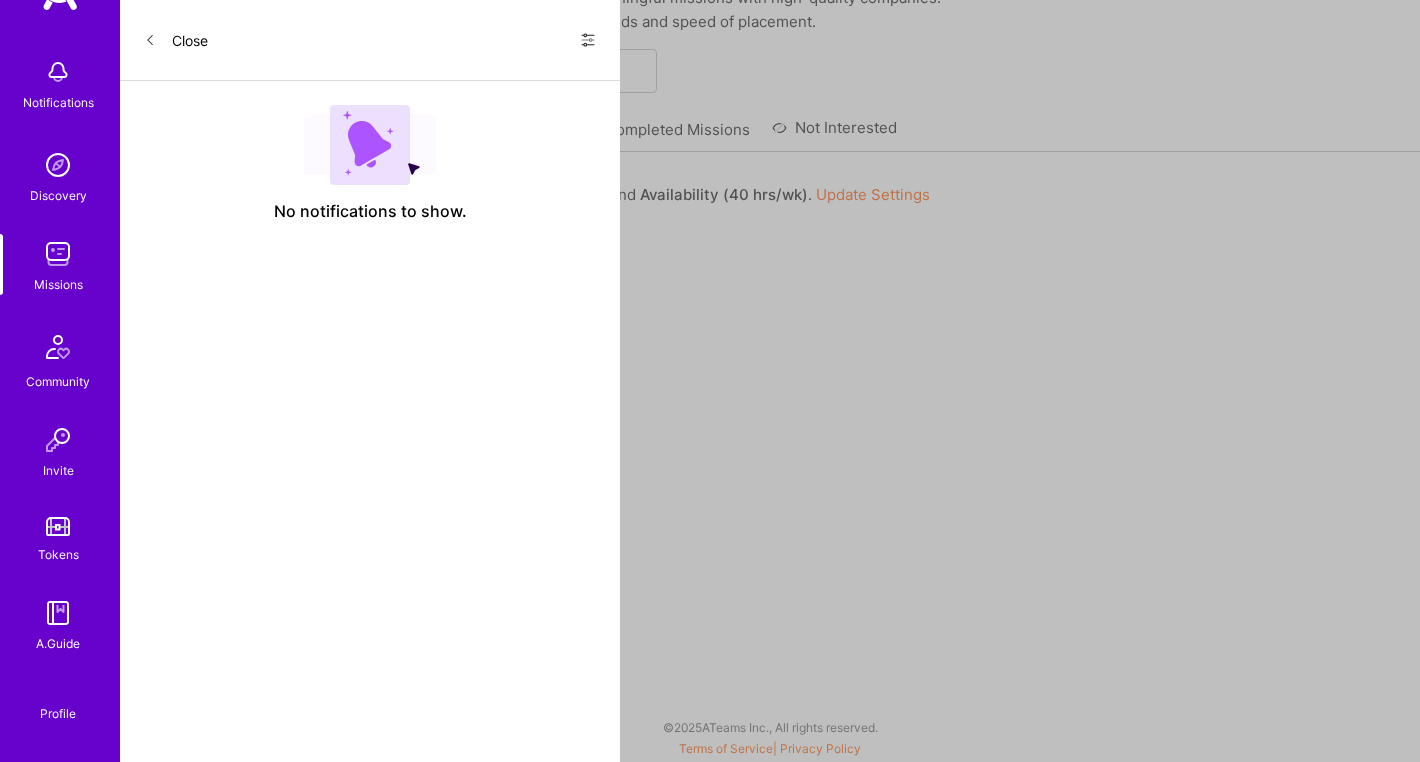 scroll, scrollTop: 0, scrollLeft: 0, axis: both 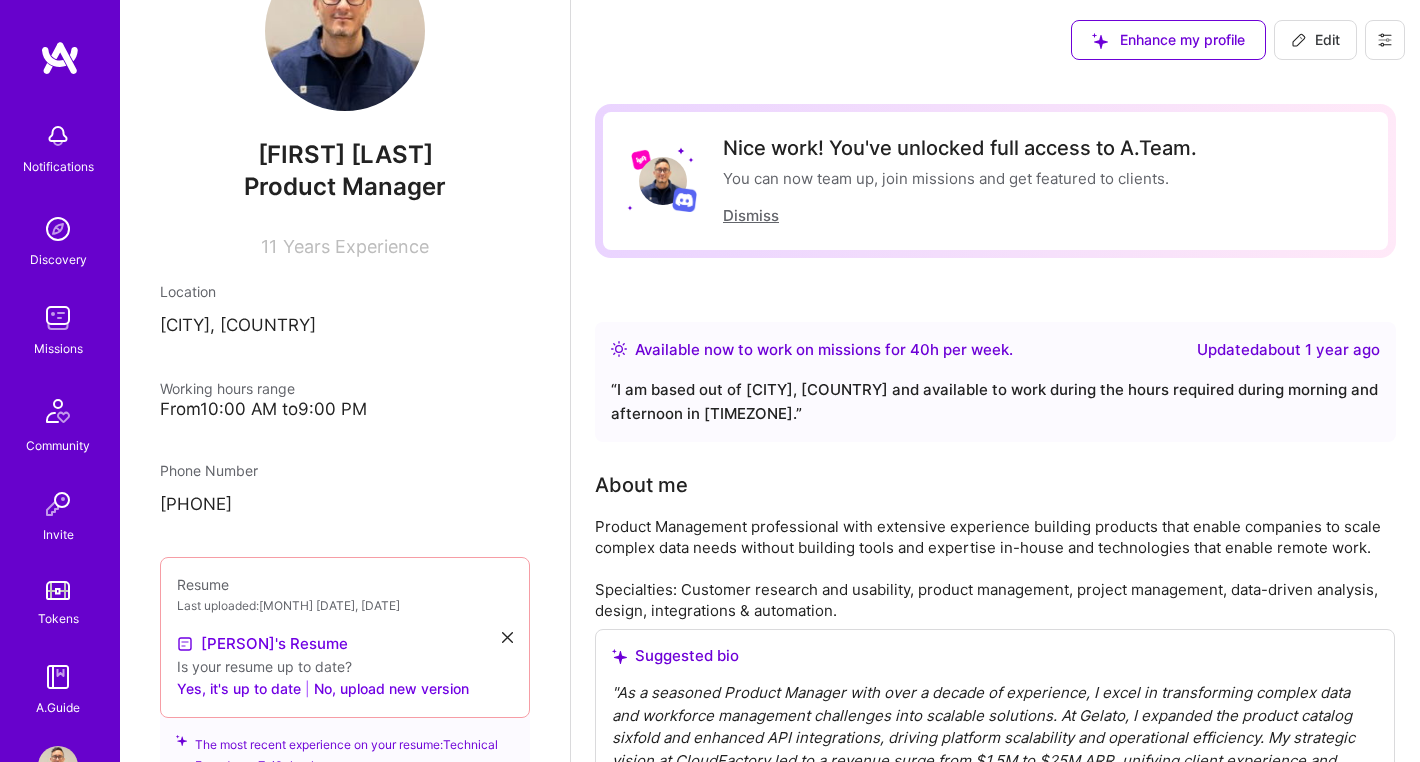 click on "Dismiss" at bounding box center (751, 215) 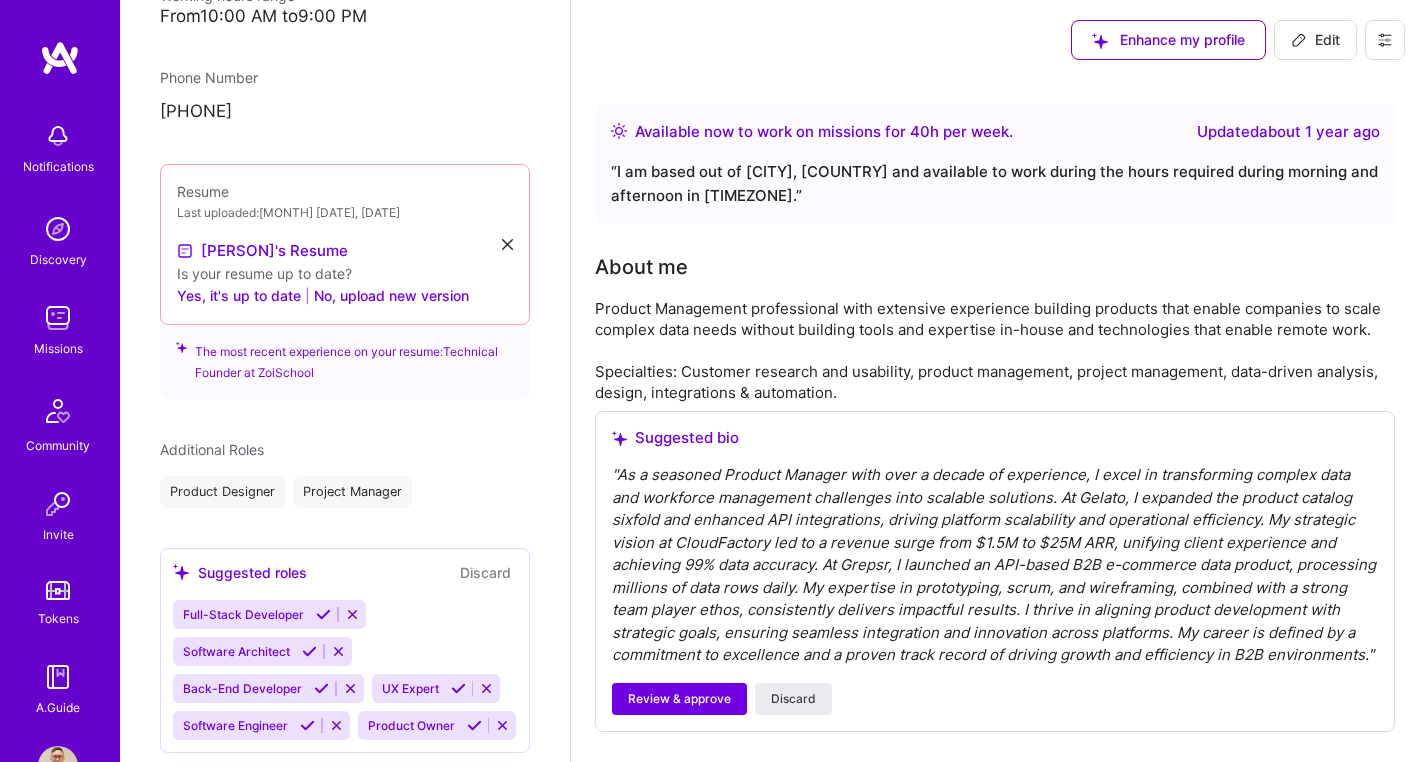 scroll, scrollTop: 853, scrollLeft: 0, axis: vertical 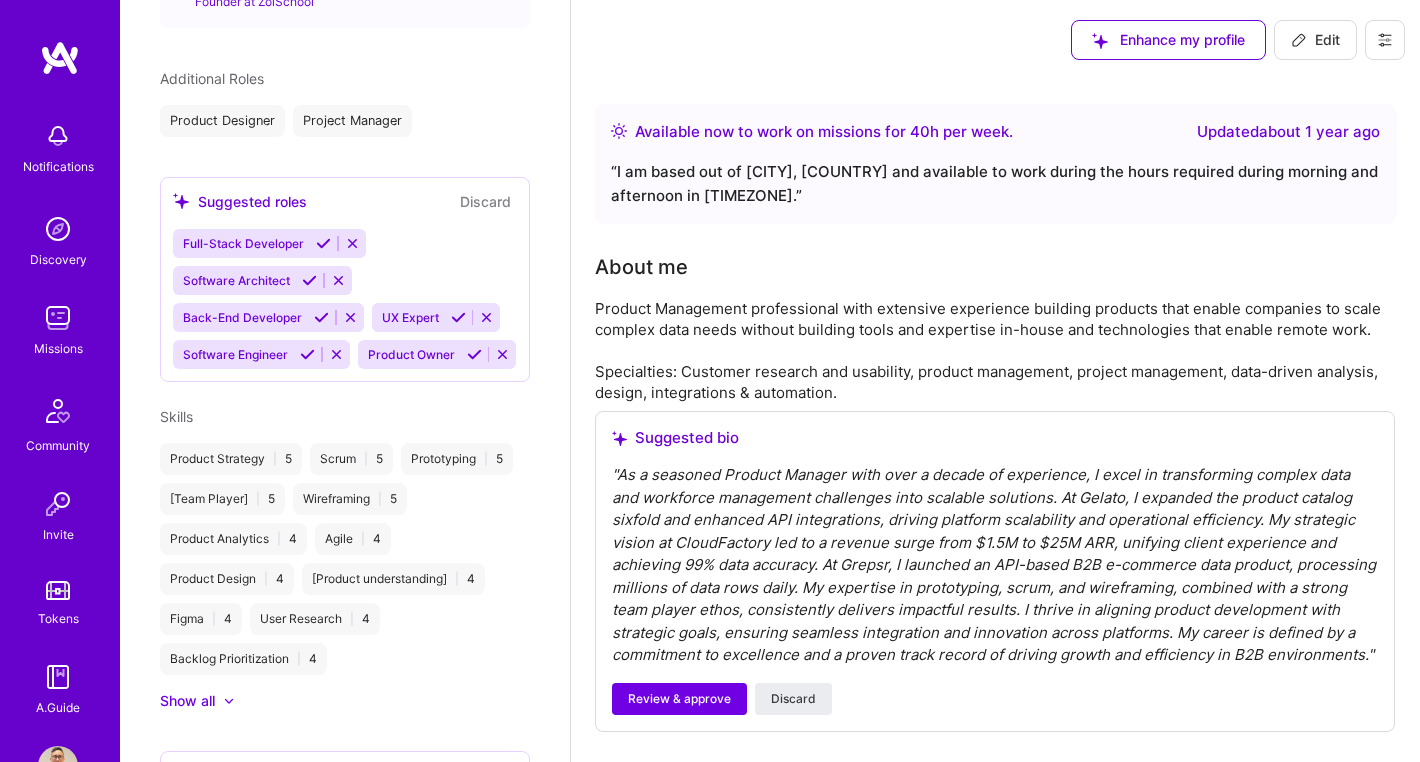 click at bounding box center (486, 317) 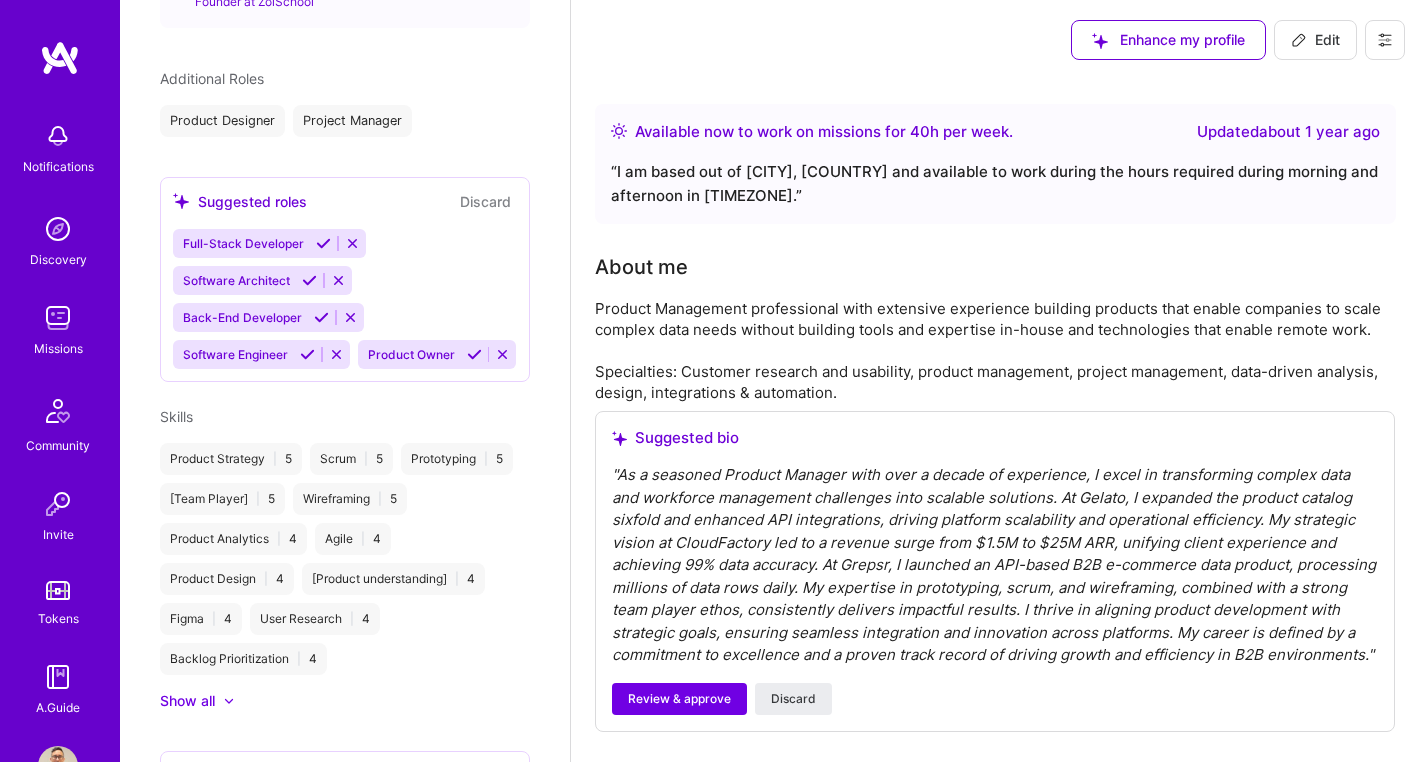 click at bounding box center (336, 354) 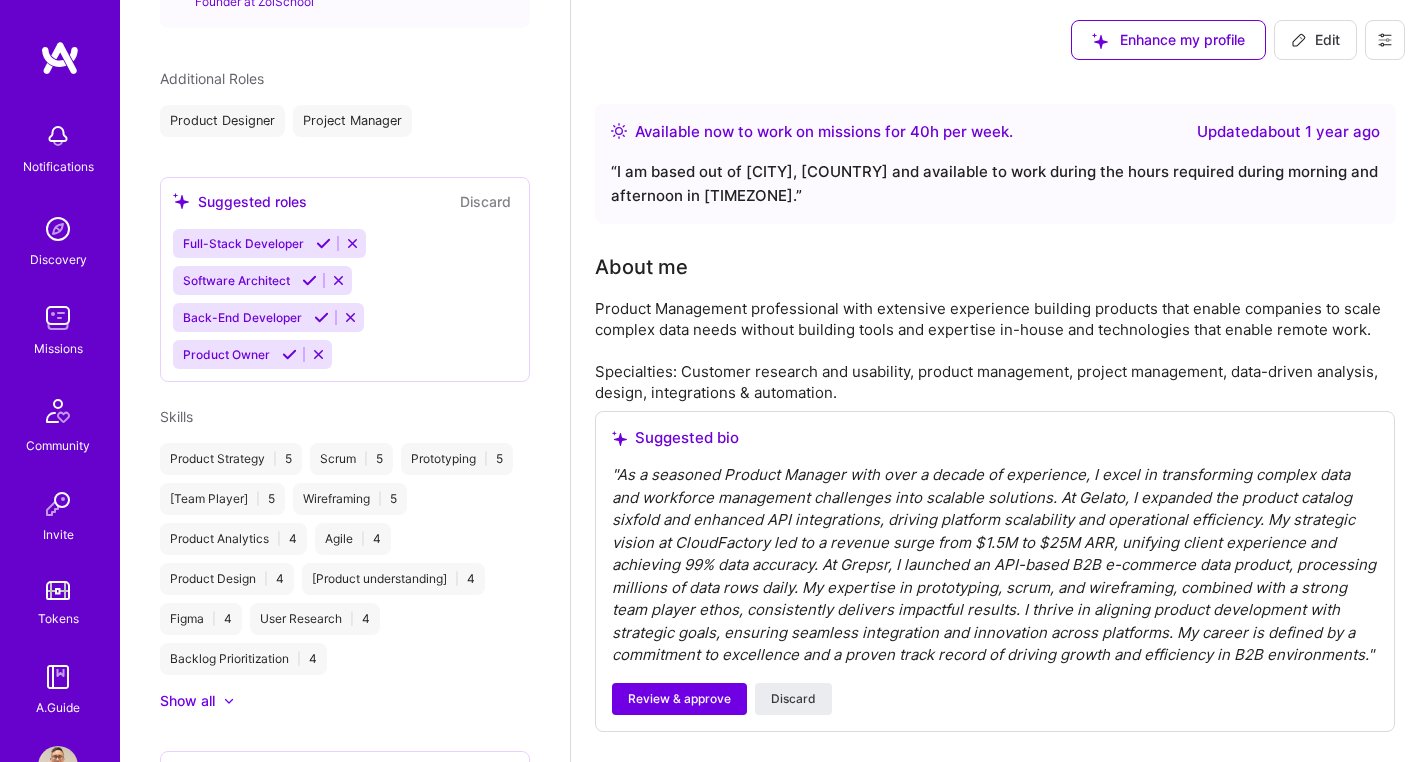 click at bounding box center (350, 317) 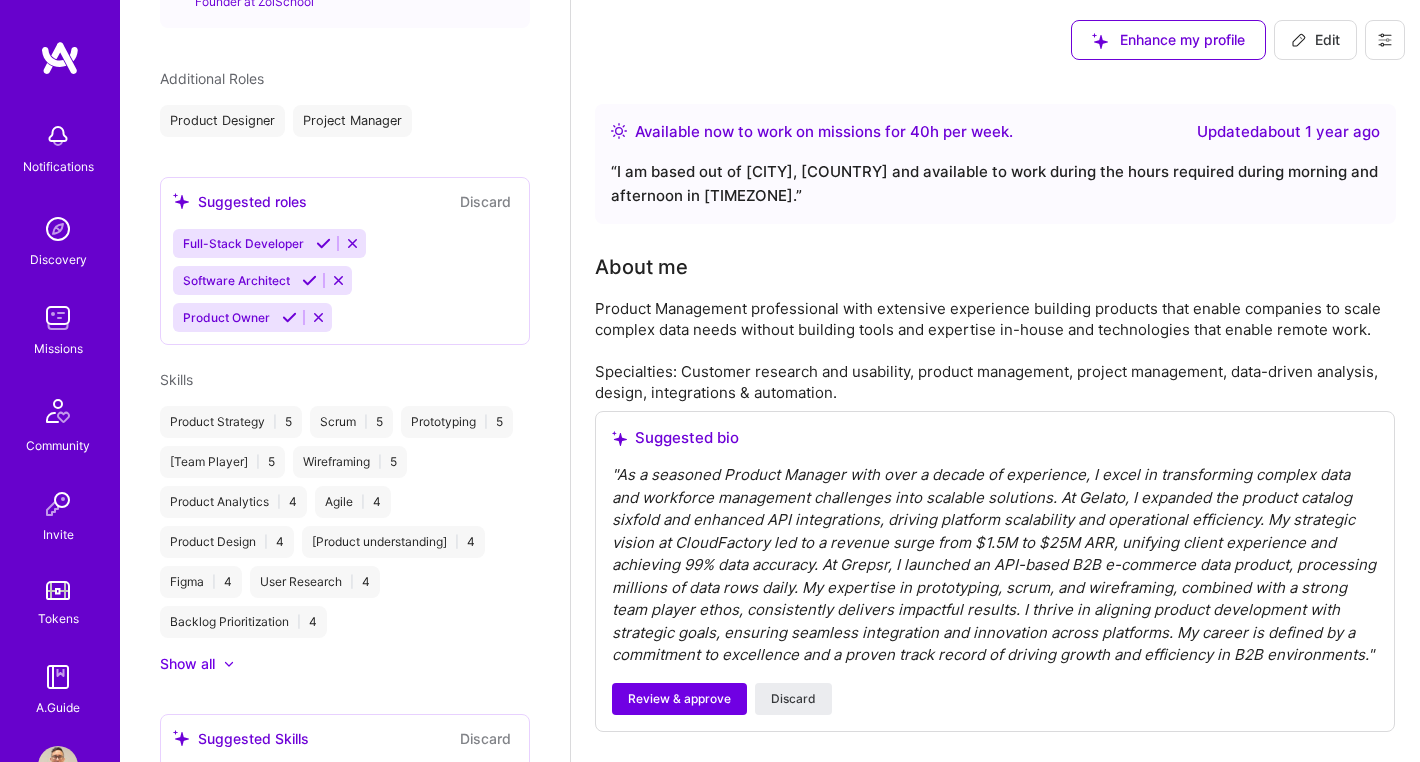 click at bounding box center [352, 243] 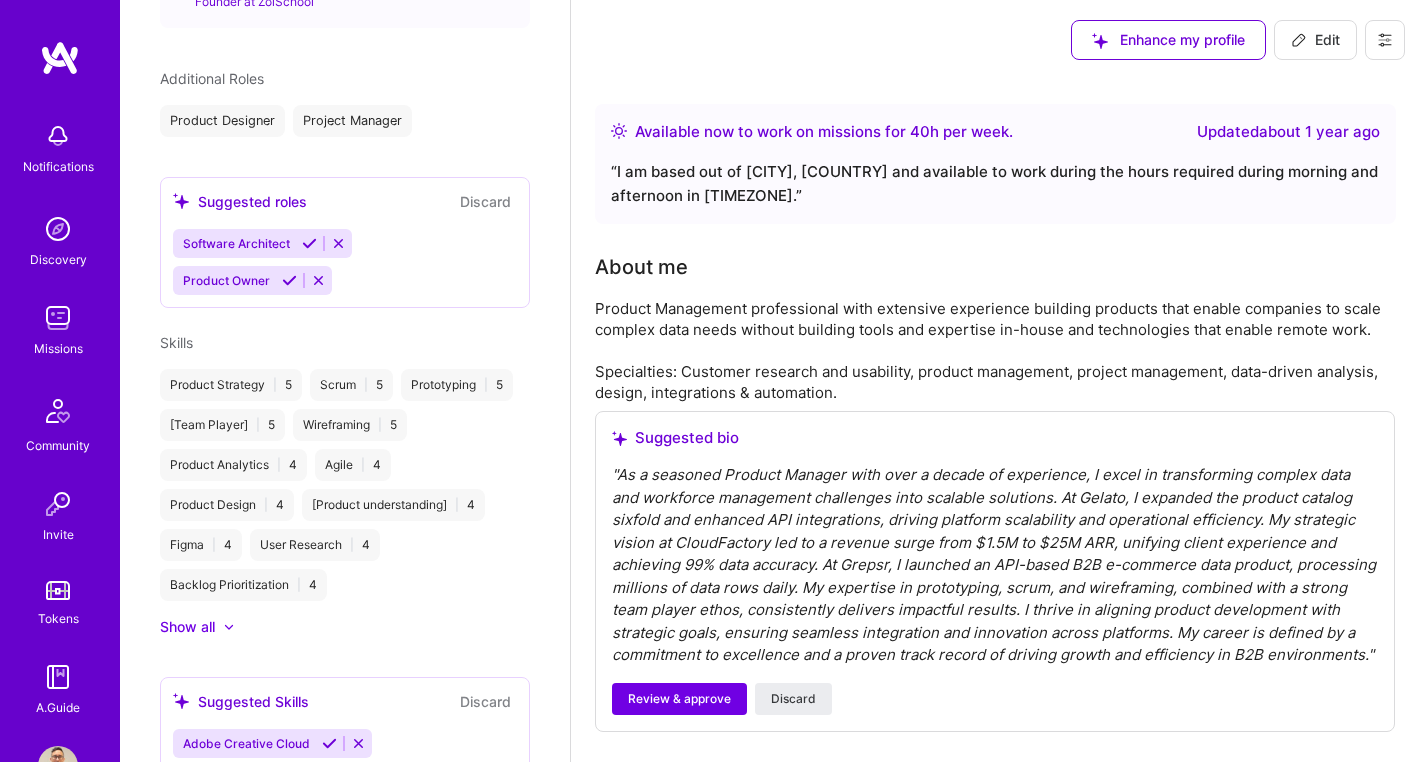 click at bounding box center (338, 243) 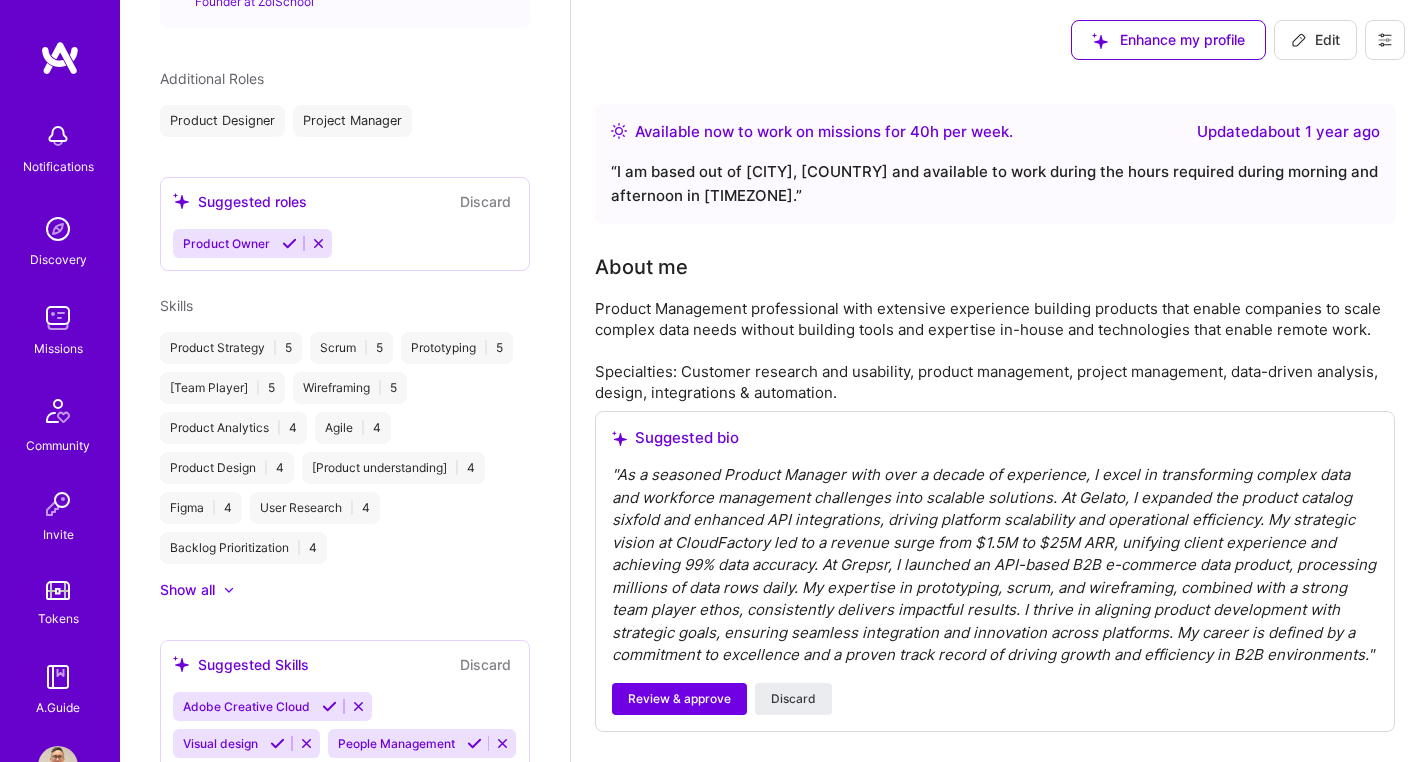 click on "Product Owner" at bounding box center (345, 243) 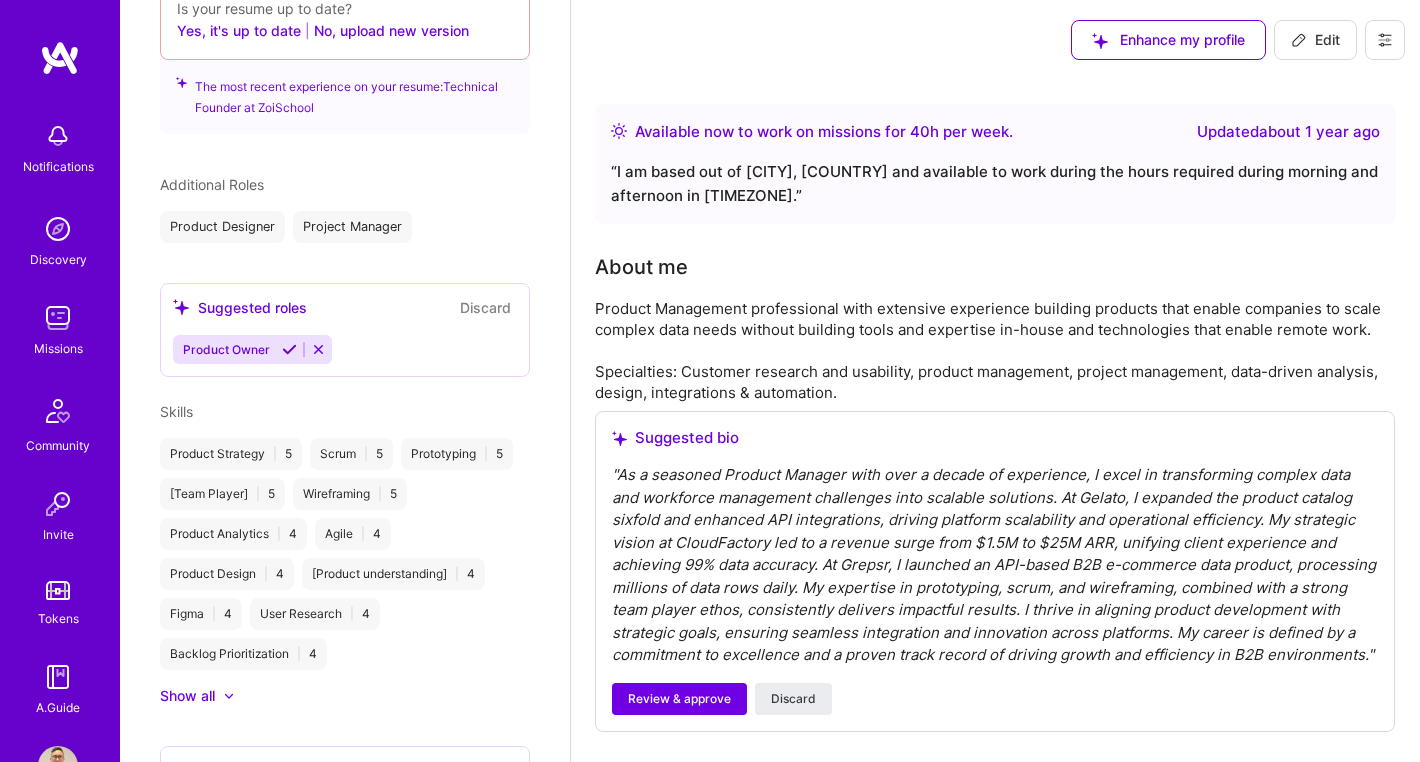 click on "Additional Roles Product Designer Project Manager" at bounding box center [345, 208] 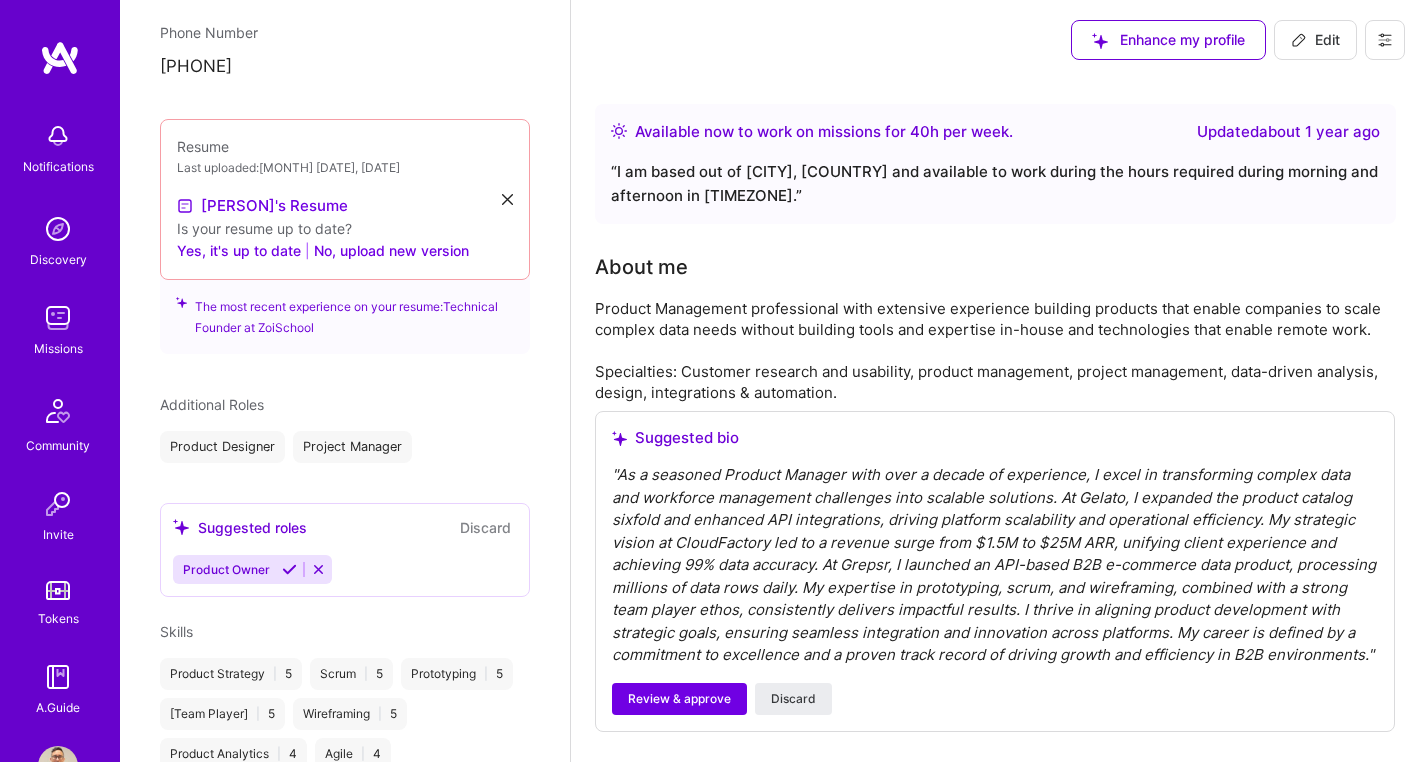 scroll, scrollTop: 513, scrollLeft: 0, axis: vertical 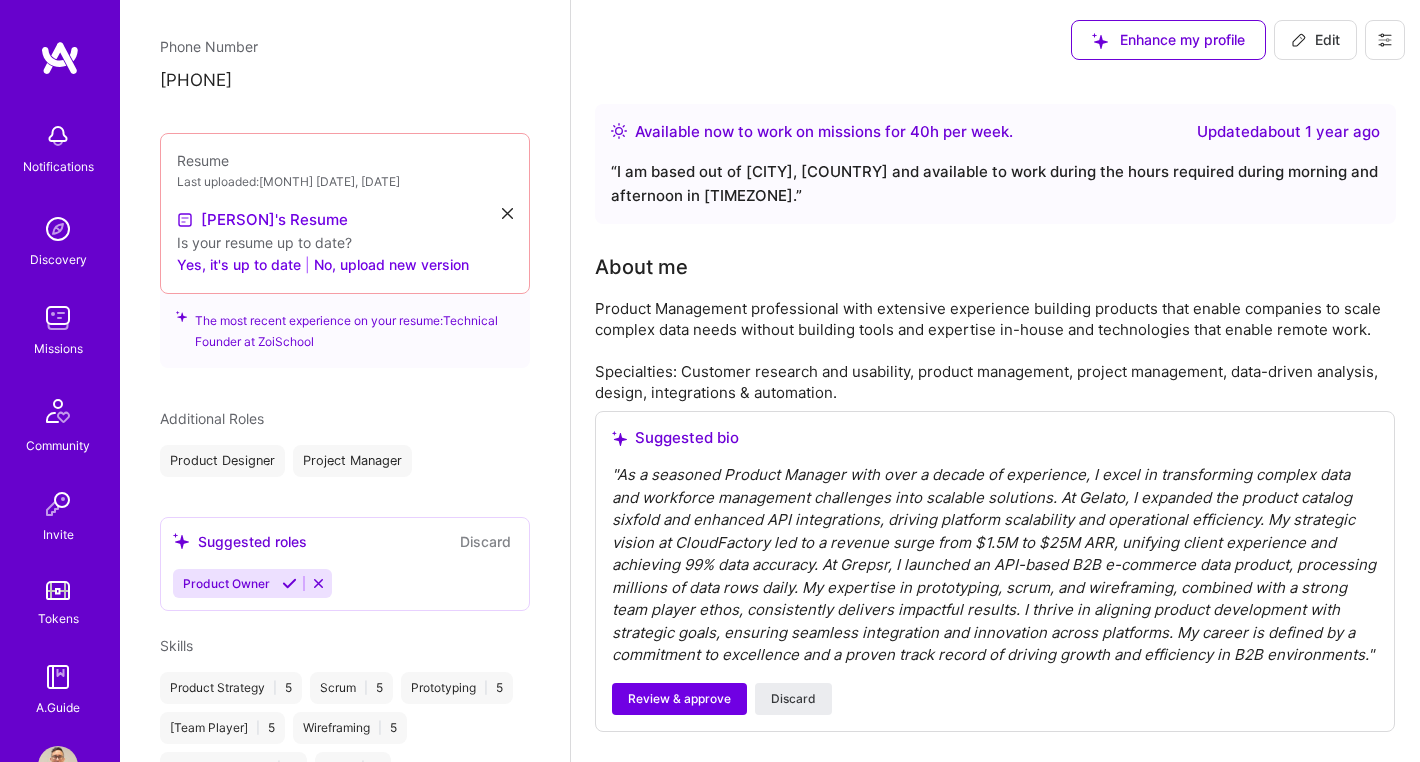 click at bounding box center [289, 583] 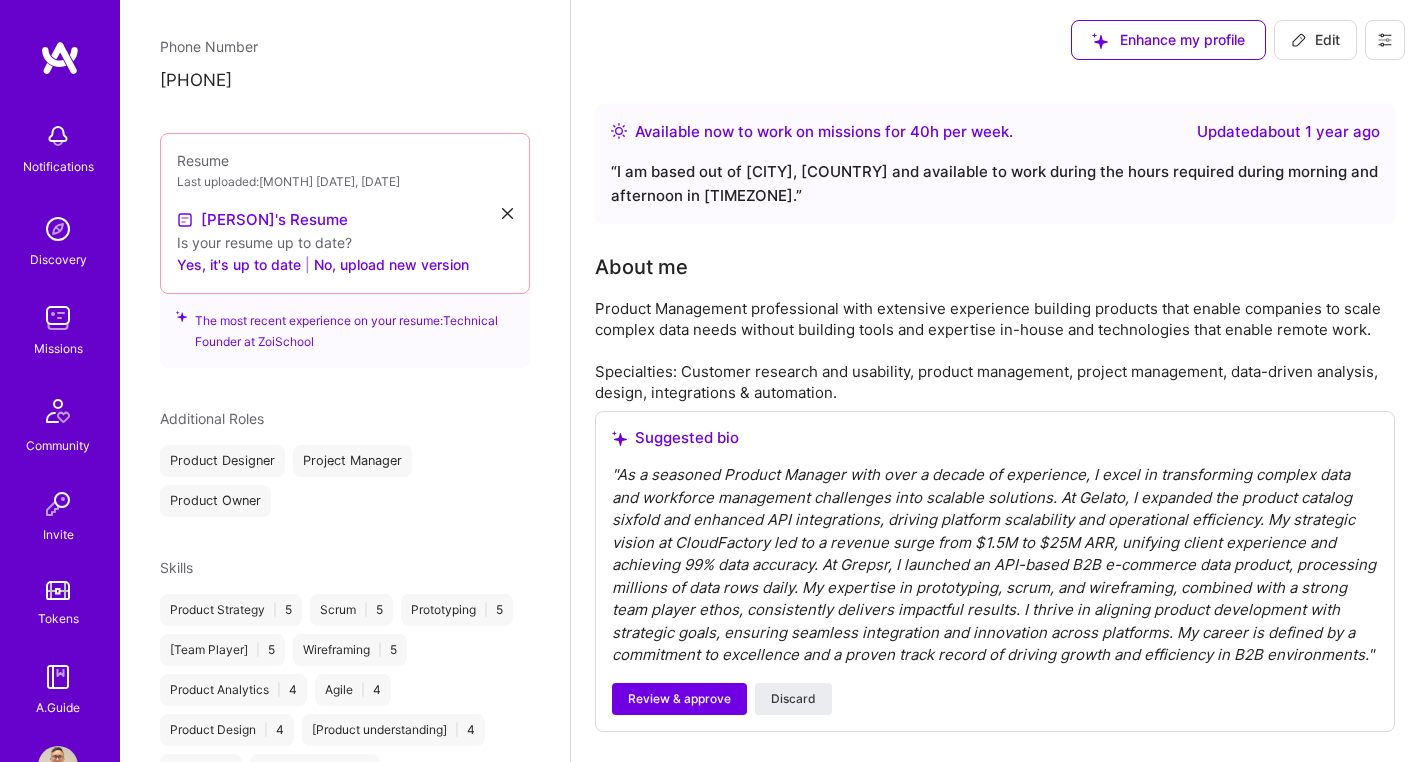 click on "Additional Roles" at bounding box center (212, 418) 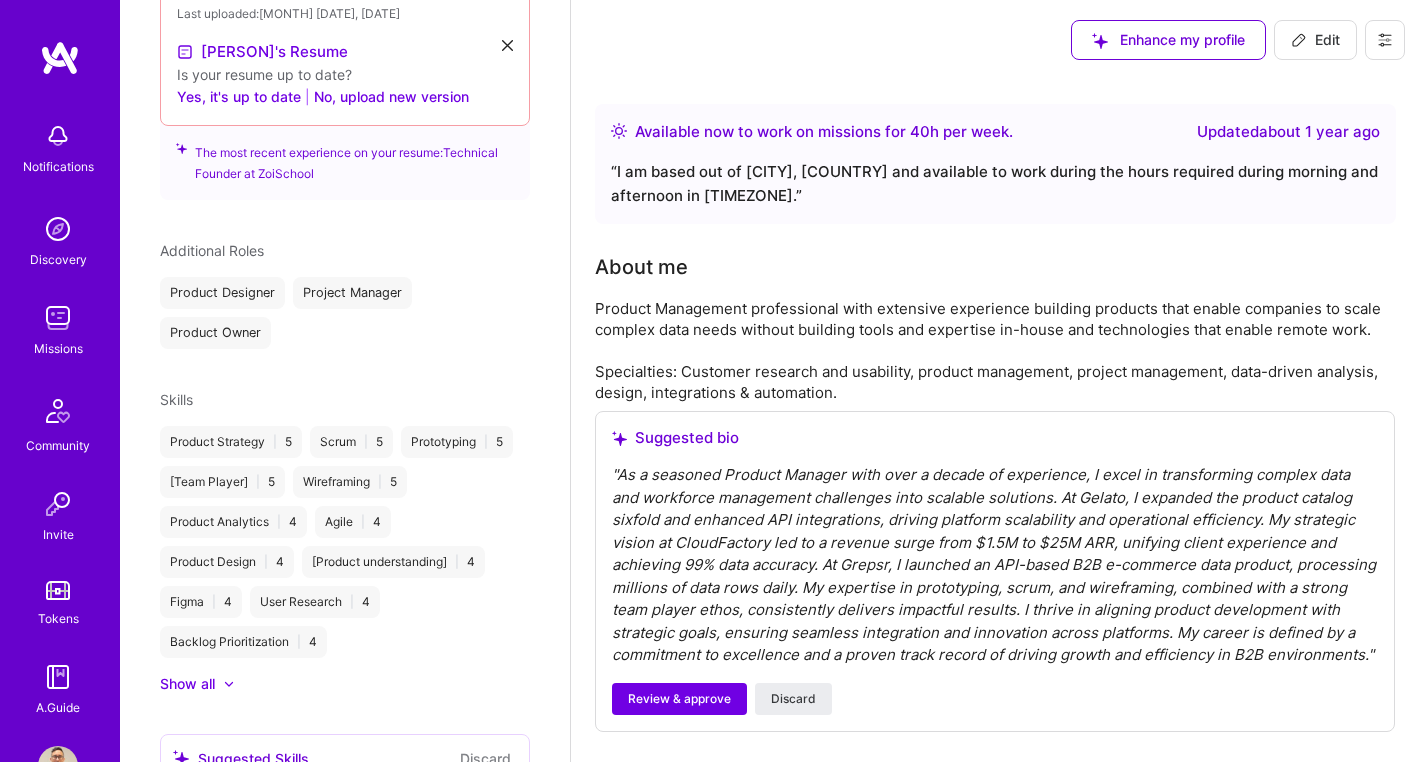 scroll, scrollTop: 560, scrollLeft: 0, axis: vertical 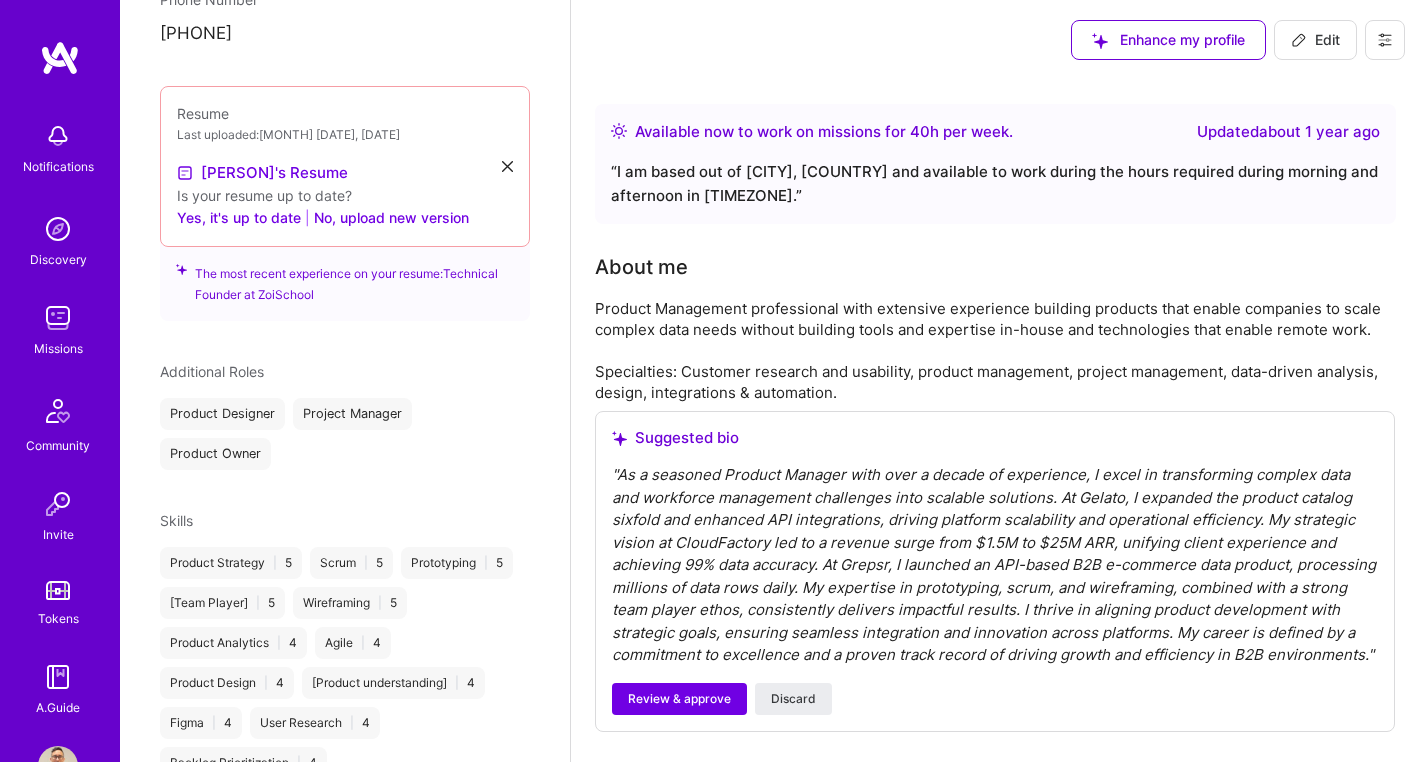 click on "Product Designer" at bounding box center (222, 414) 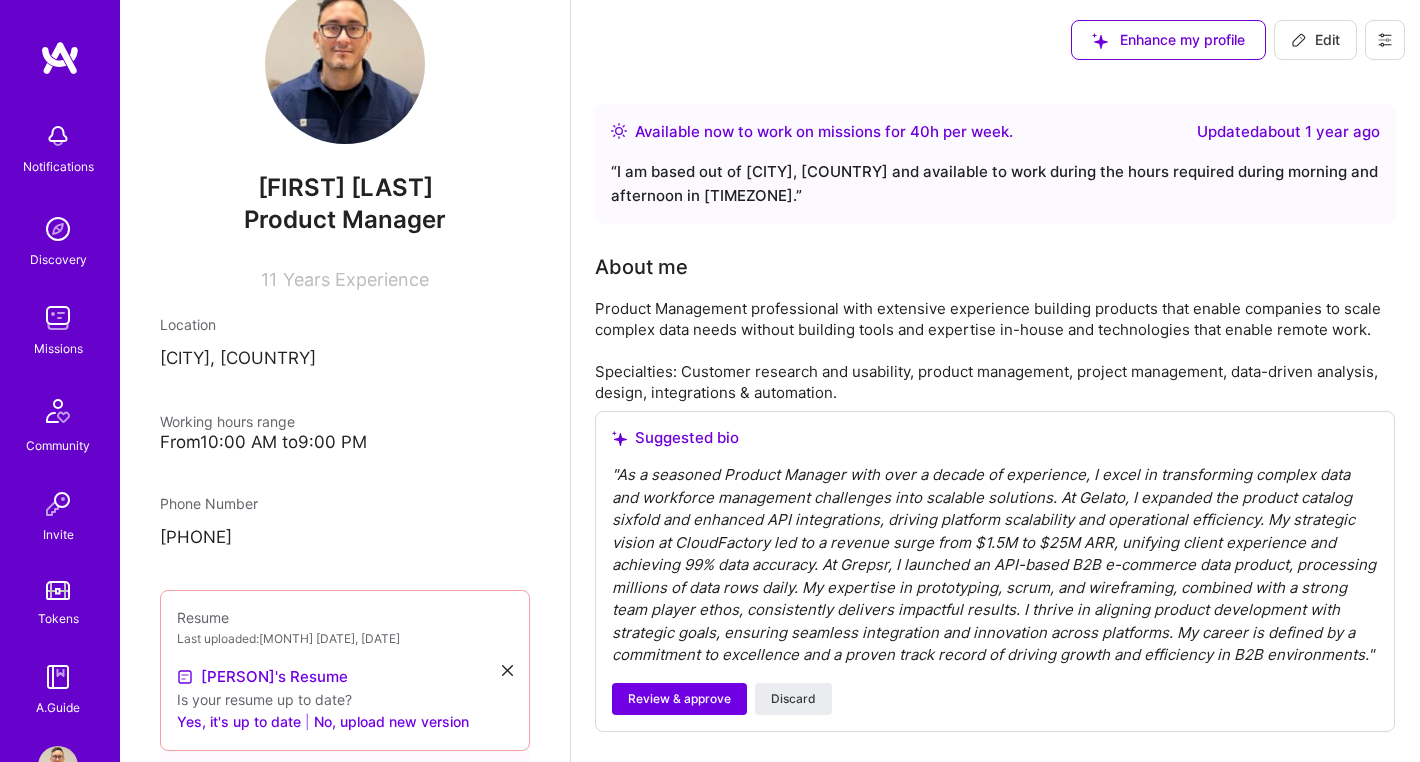 scroll, scrollTop: 26, scrollLeft: 0, axis: vertical 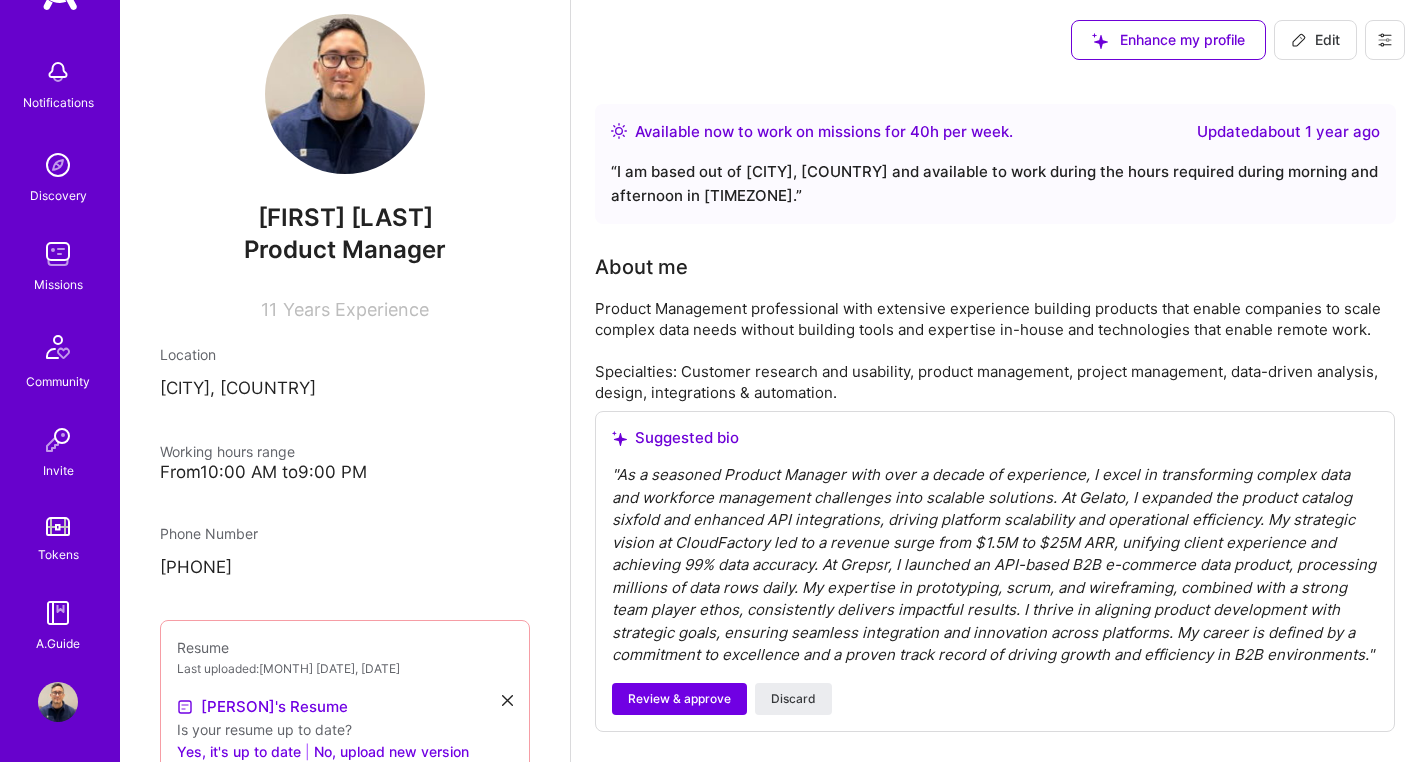 click on "Edit" at bounding box center (1315, 40) 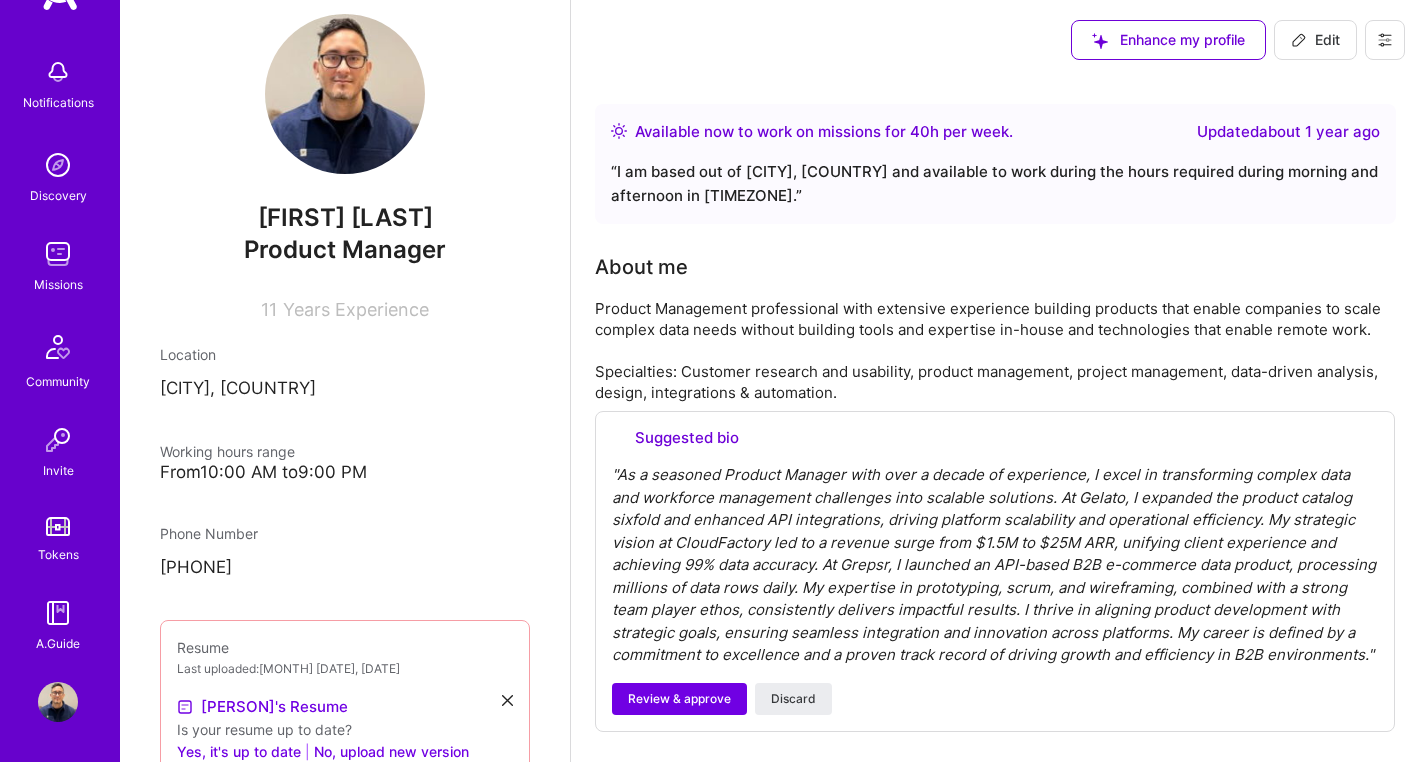 select on "GB" 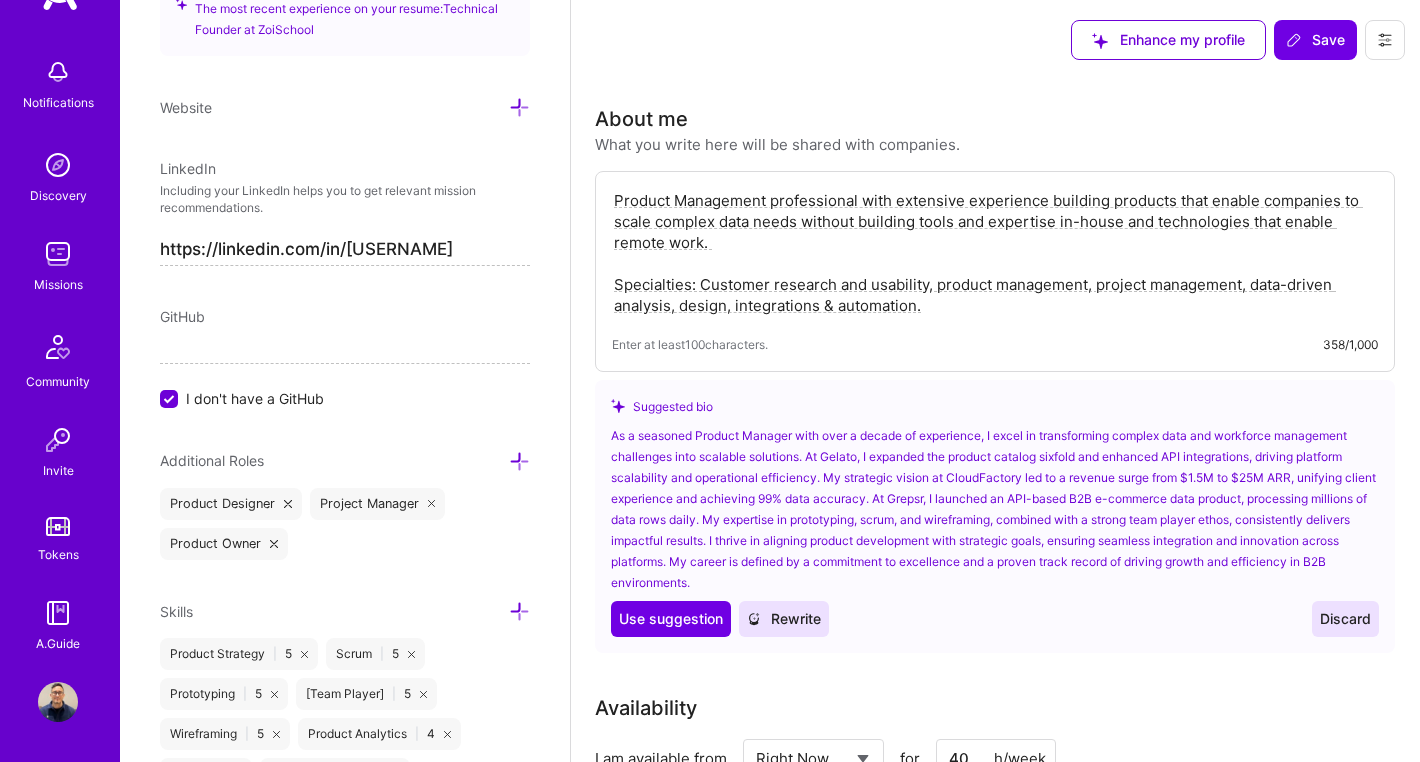 scroll, scrollTop: 1121, scrollLeft: 0, axis: vertical 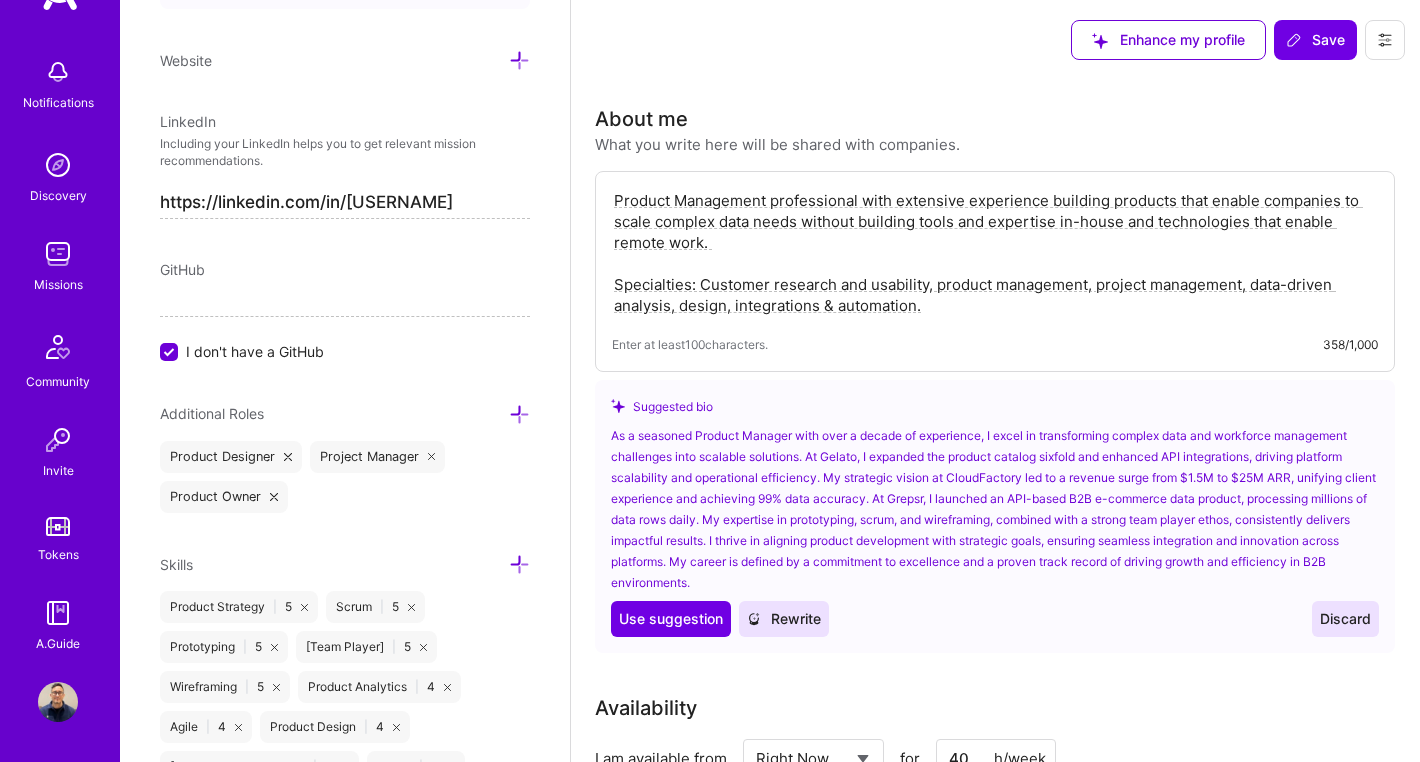 click on "Product Designer Project Manager Product Owner" at bounding box center [345, 477] 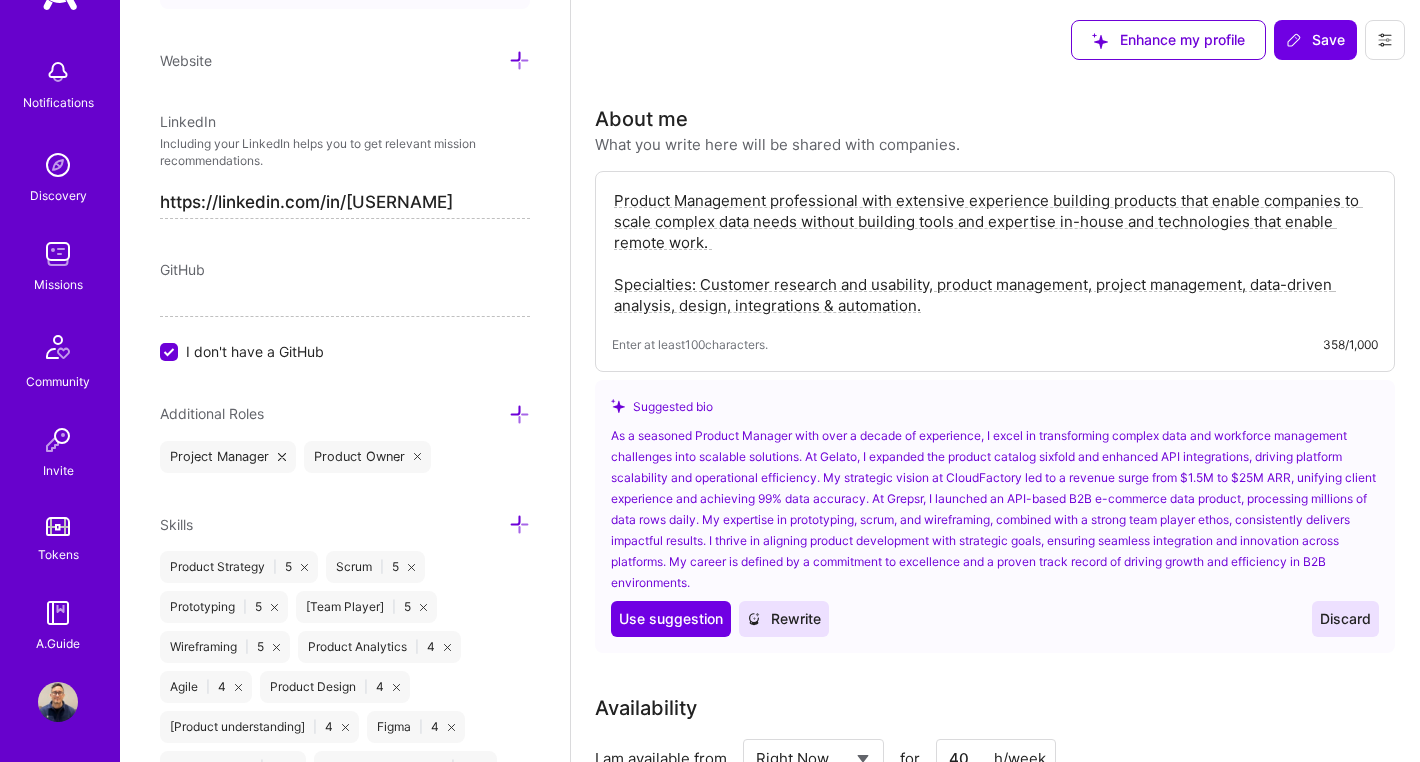click at bounding box center (519, 414) 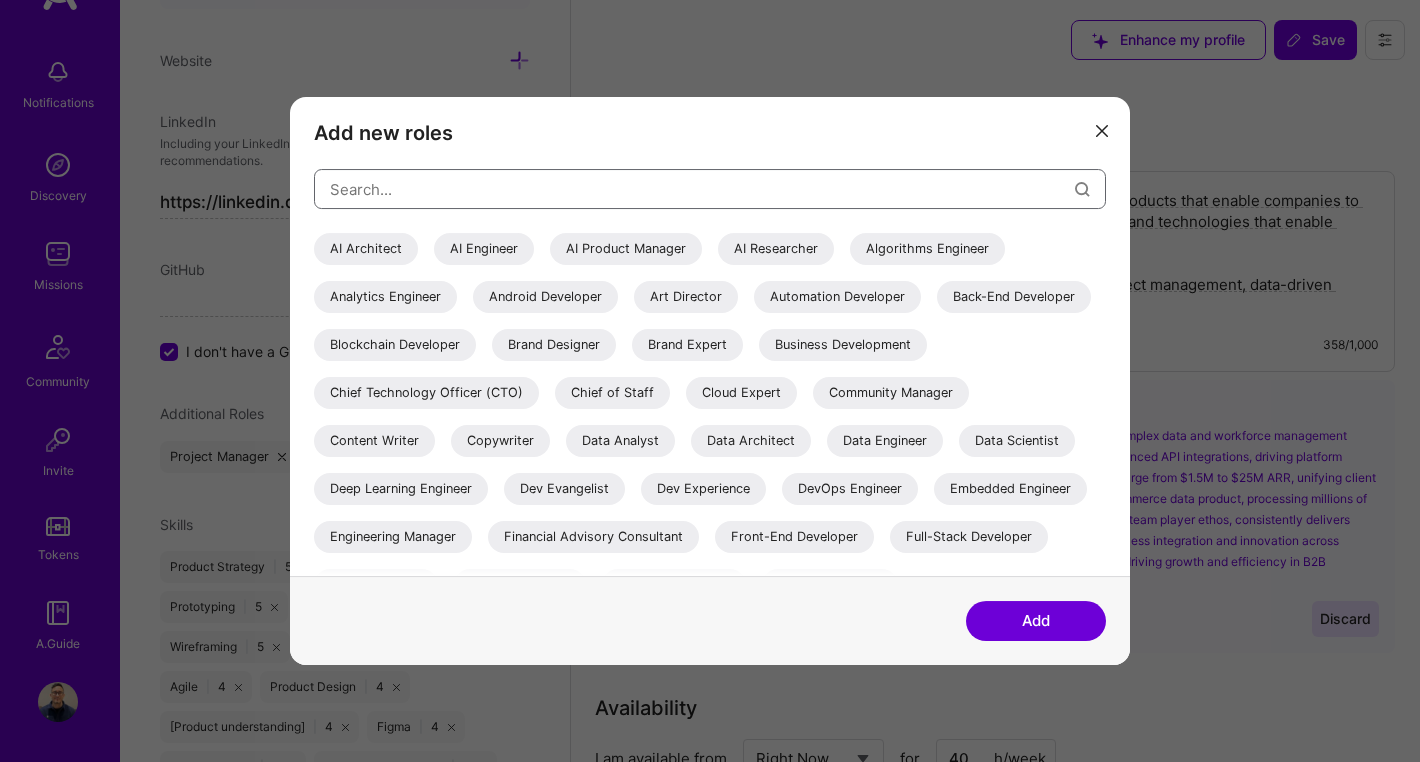 click at bounding box center (702, 189) 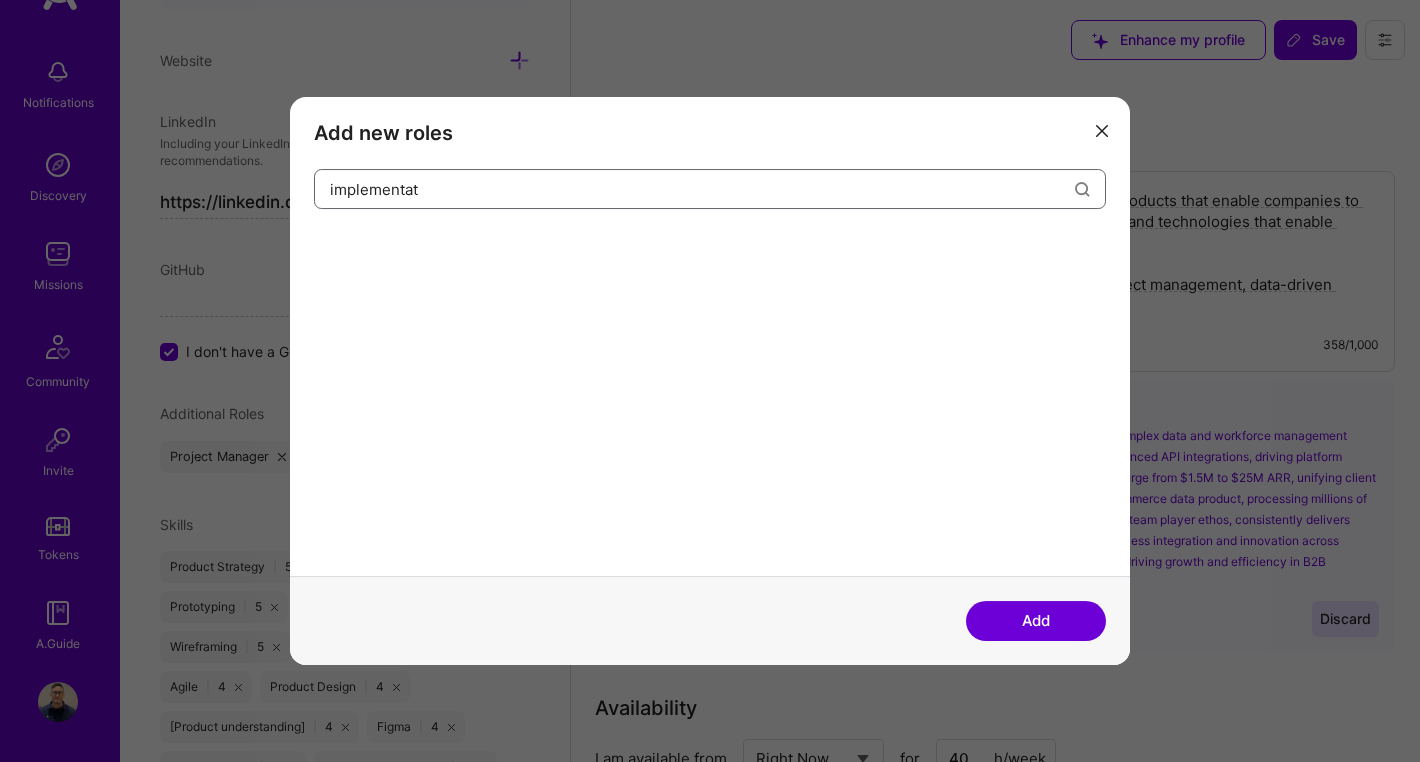 type on "implementati" 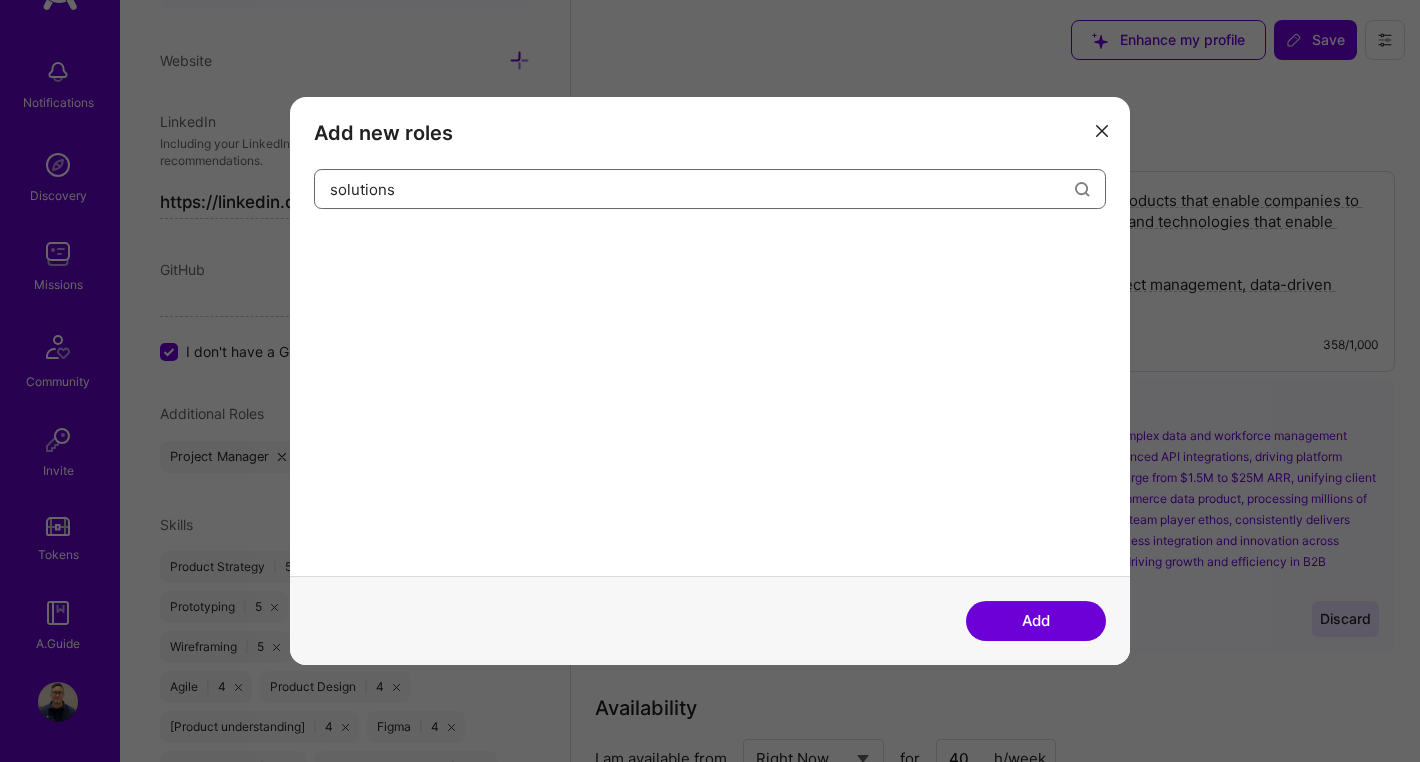 type on "solution" 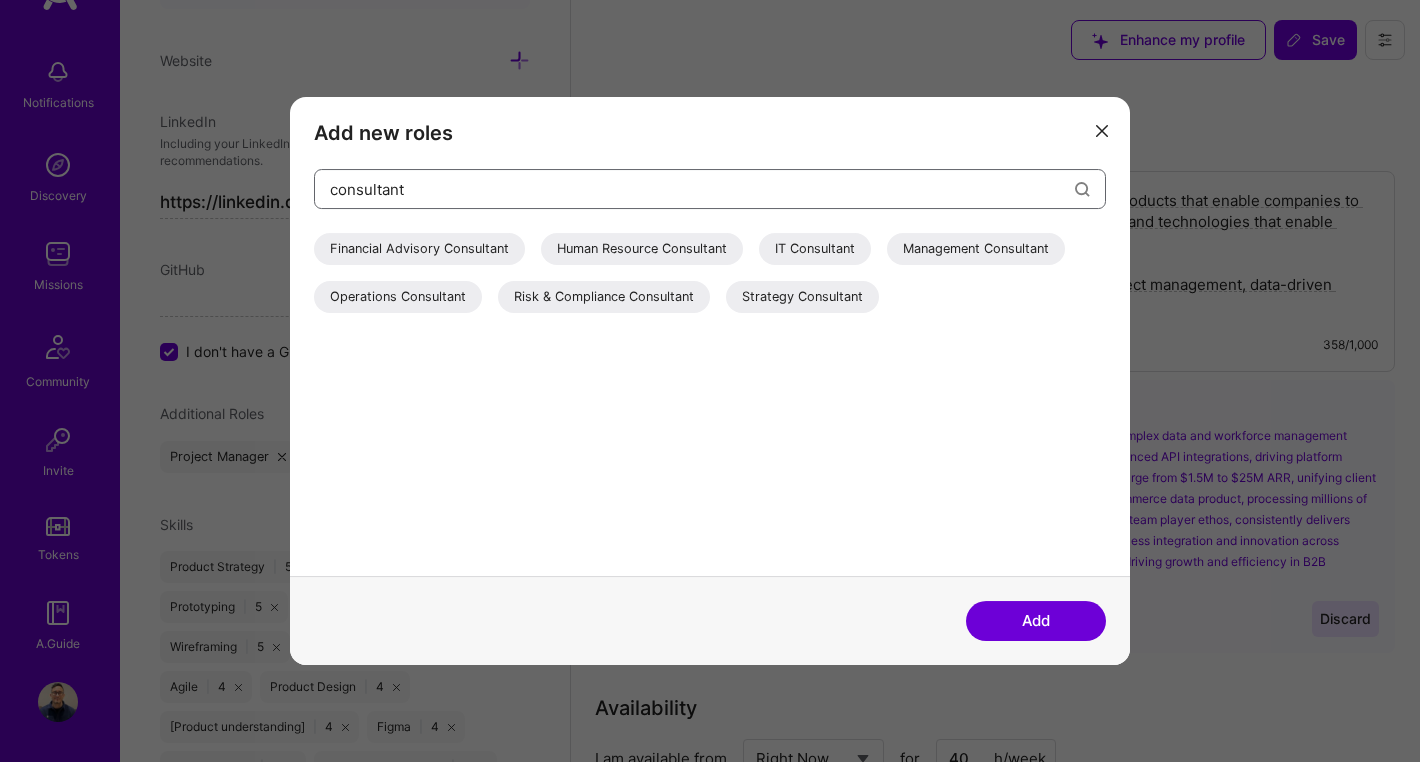 click on "consultant" at bounding box center [702, 189] 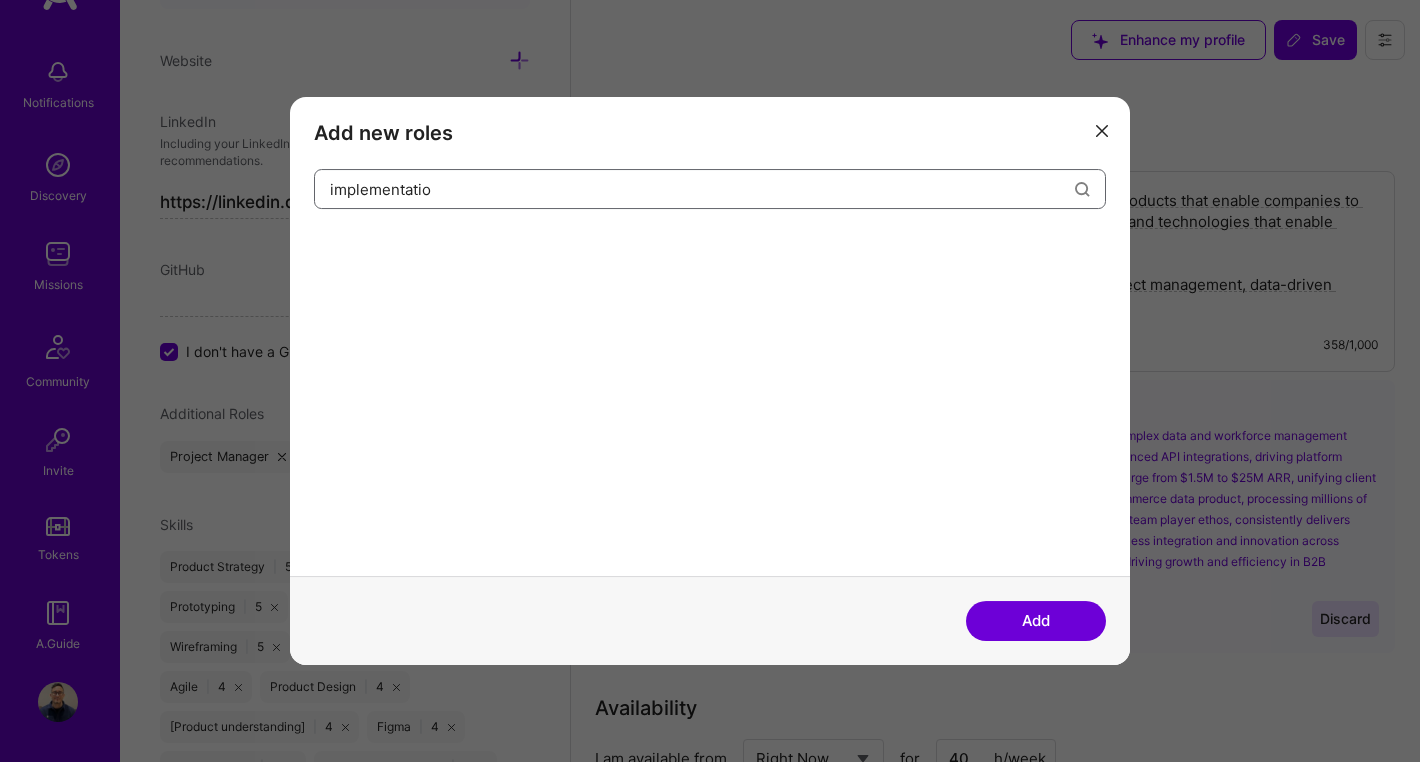 type on "implementation" 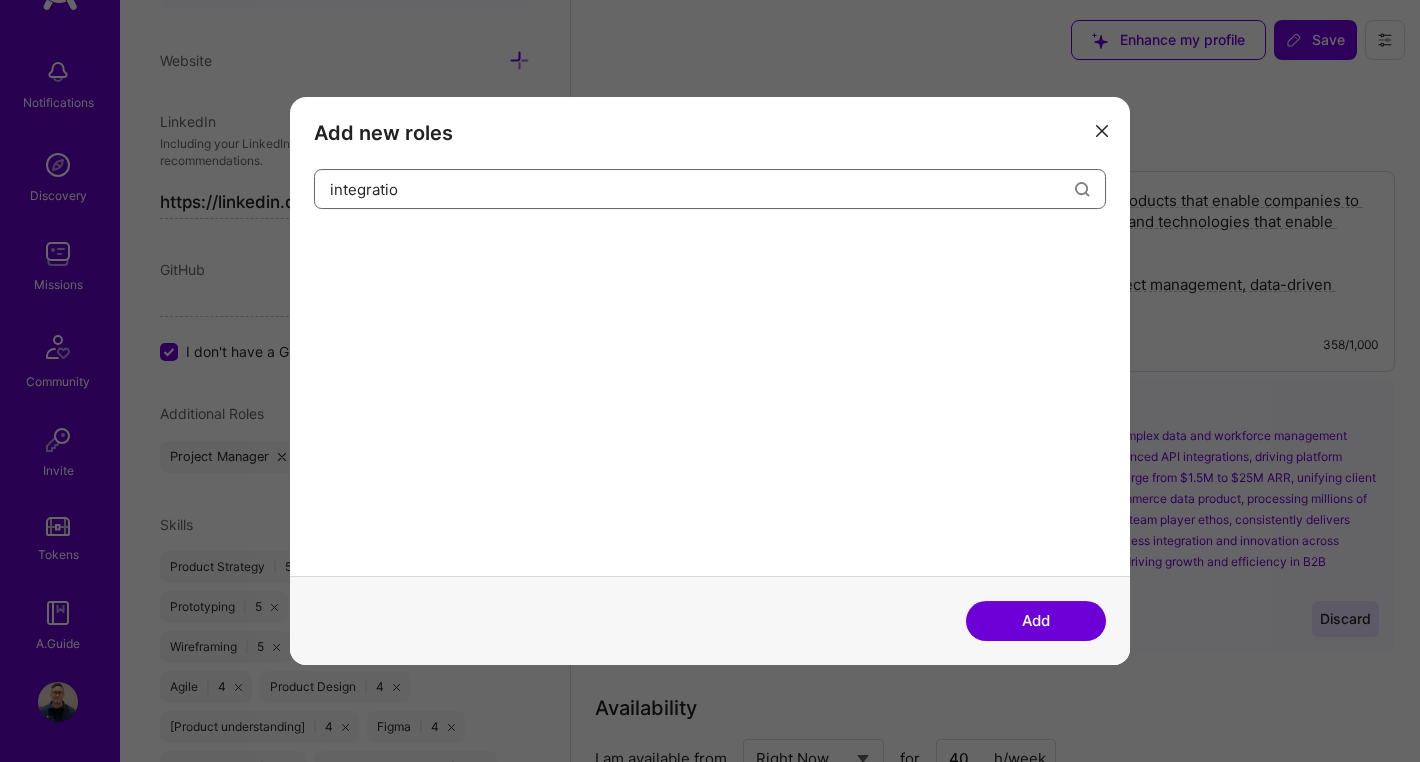 type on "integration" 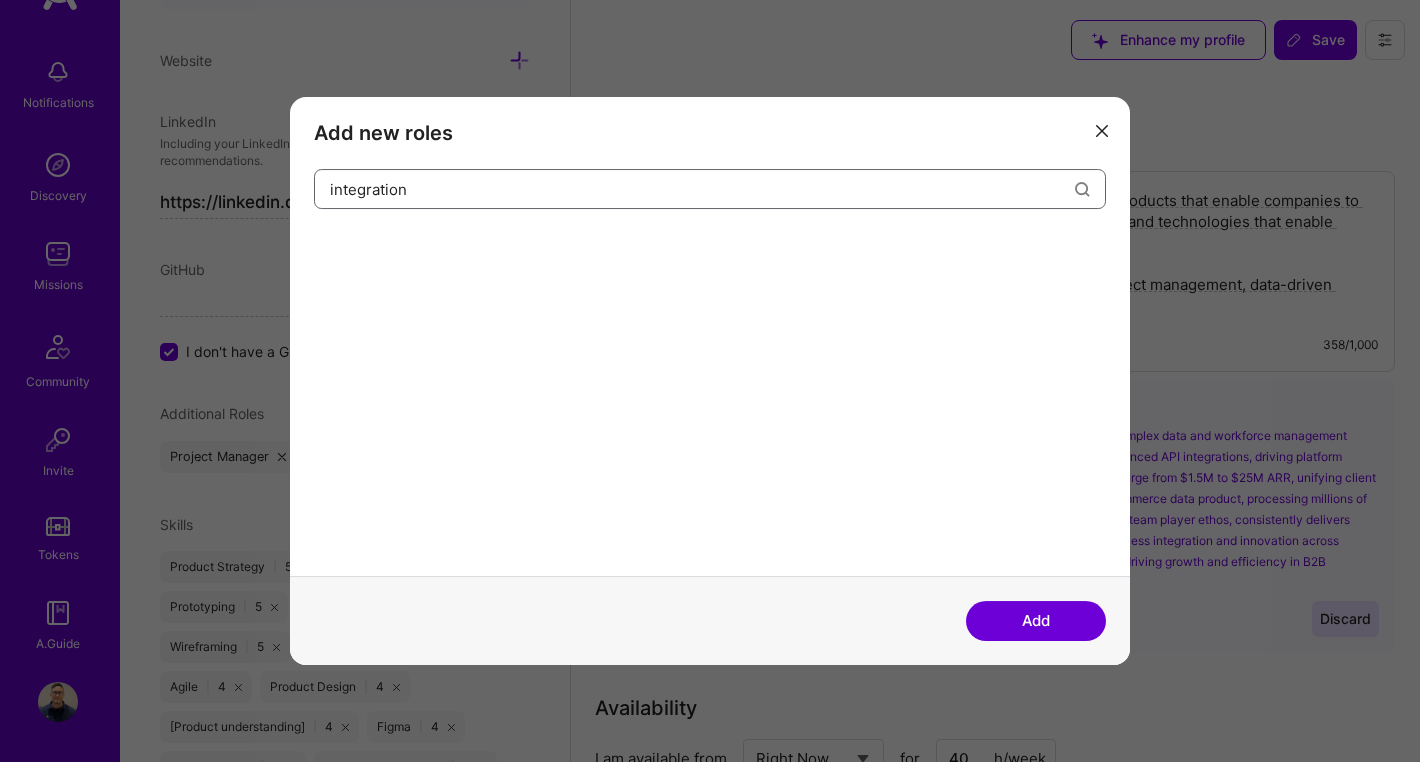 type 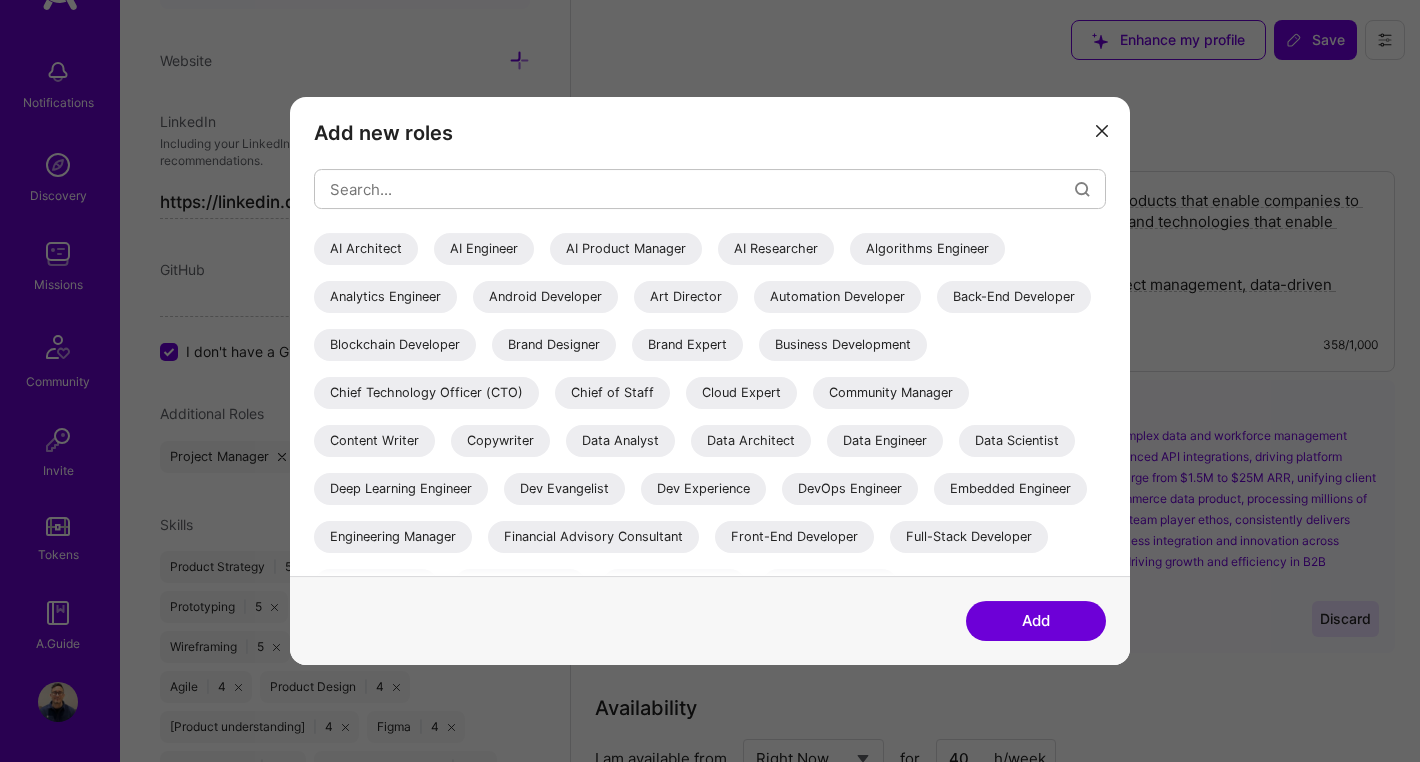 click at bounding box center (1102, 129) 